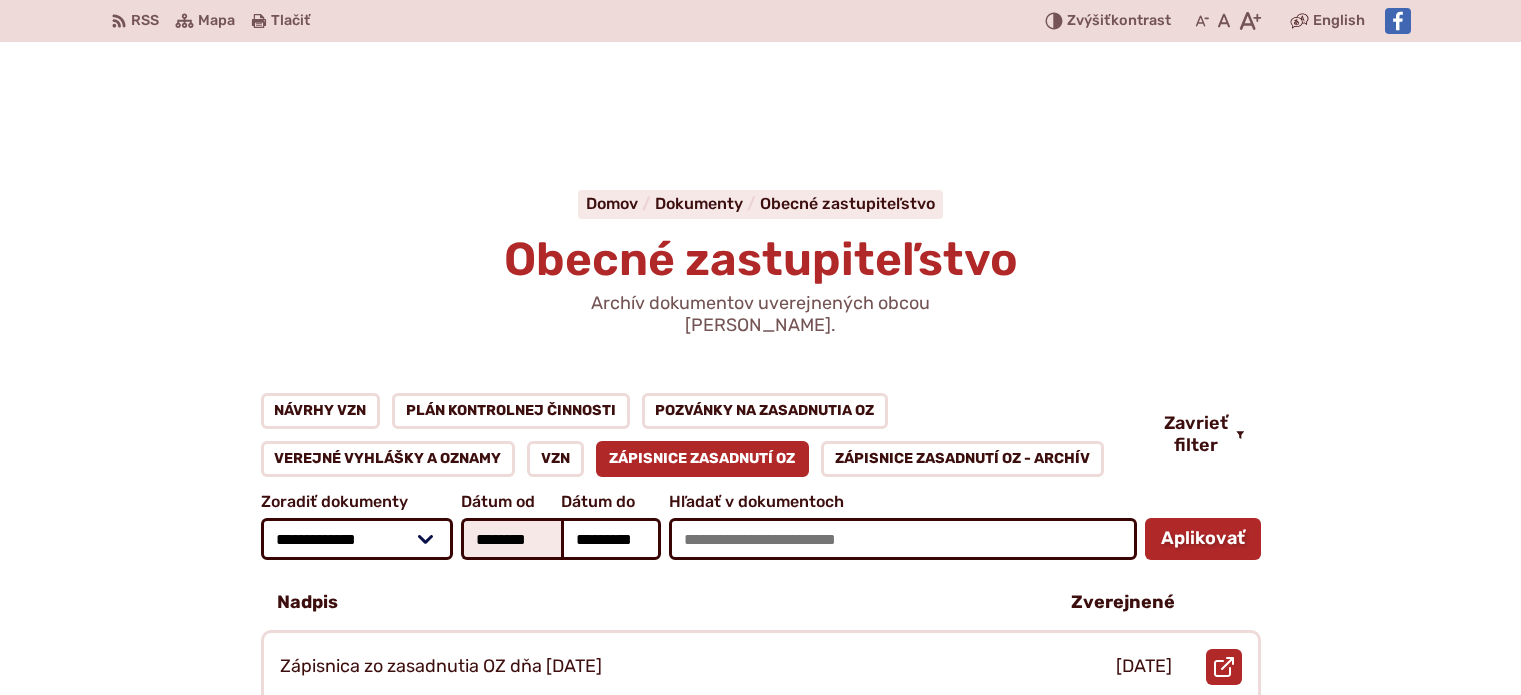scroll, scrollTop: 300, scrollLeft: 0, axis: vertical 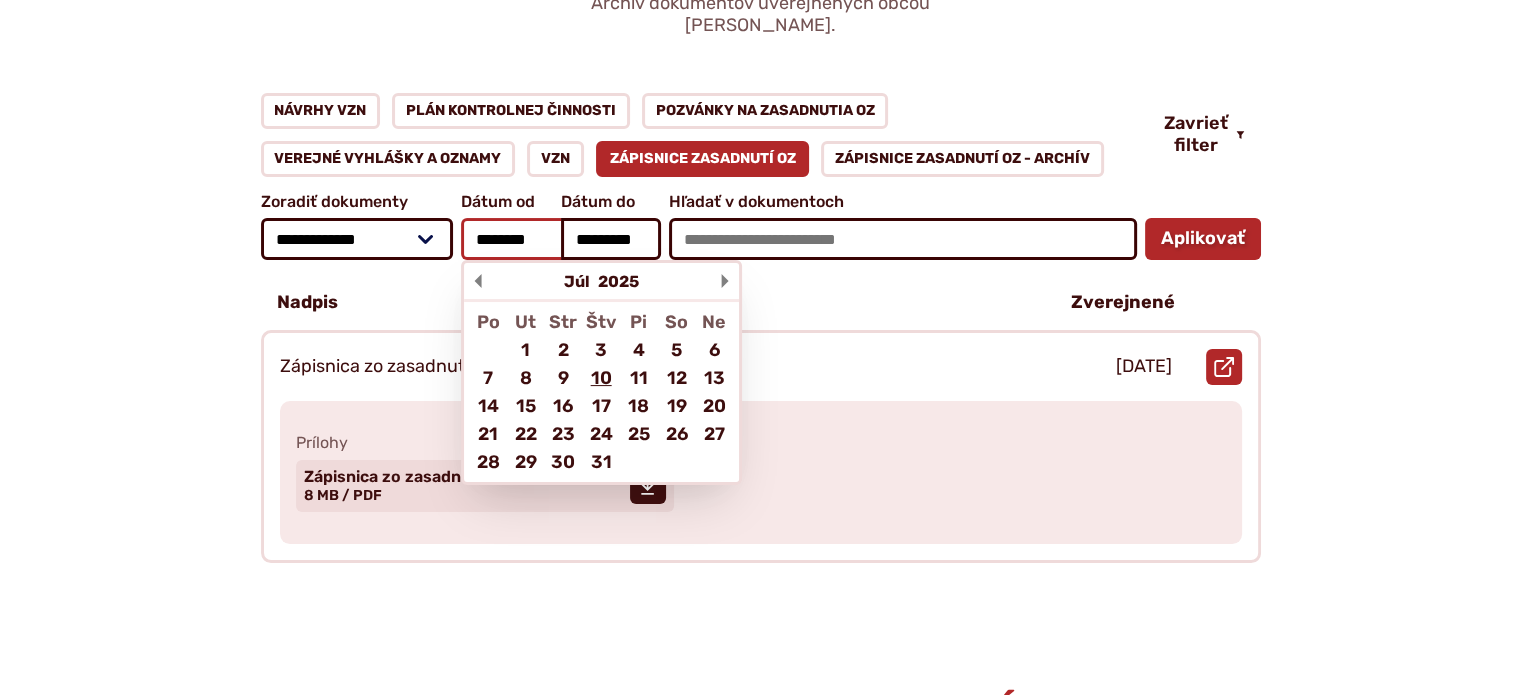 drag, startPoint x: 516, startPoint y: 212, endPoint x: 536, endPoint y: 212, distance: 20 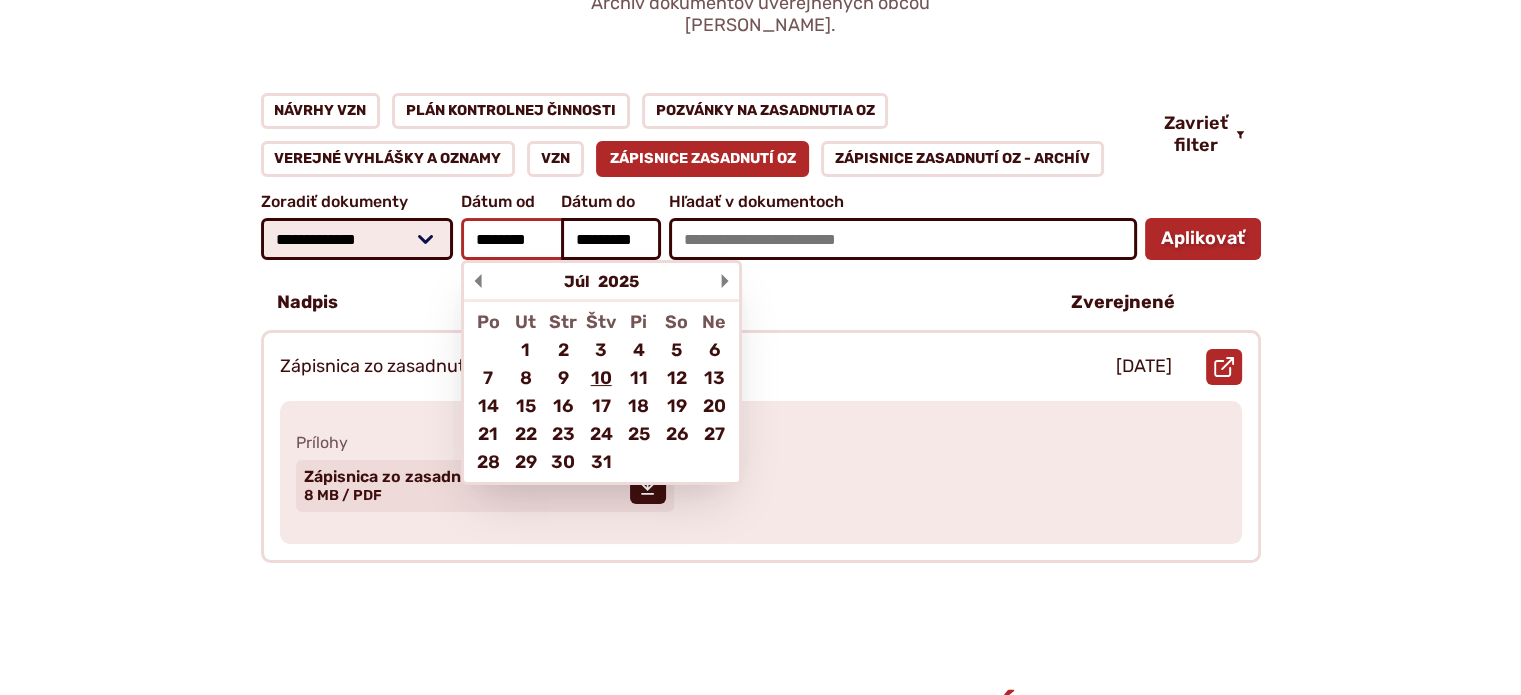 drag, startPoint x: 401, startPoint y: 206, endPoint x: 388, endPoint y: 204, distance: 13.152946 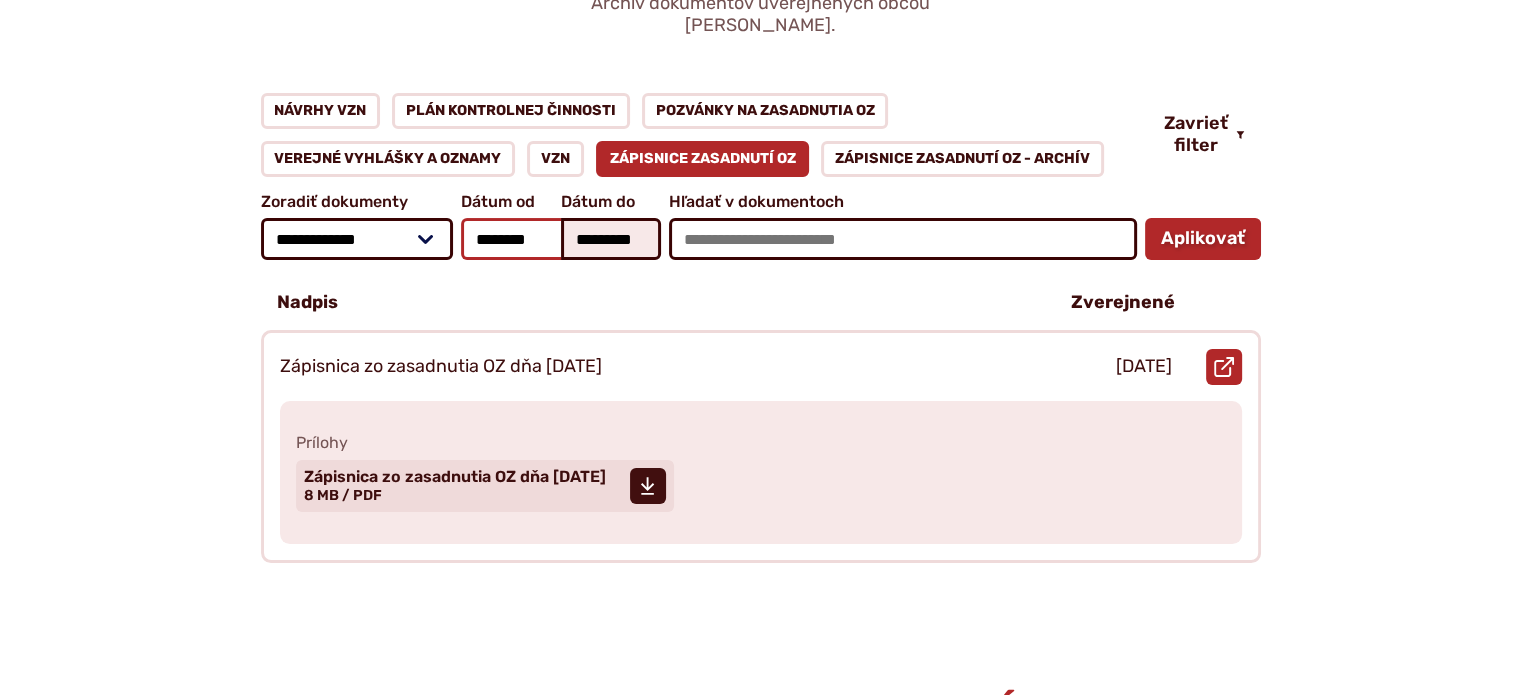 type on "********" 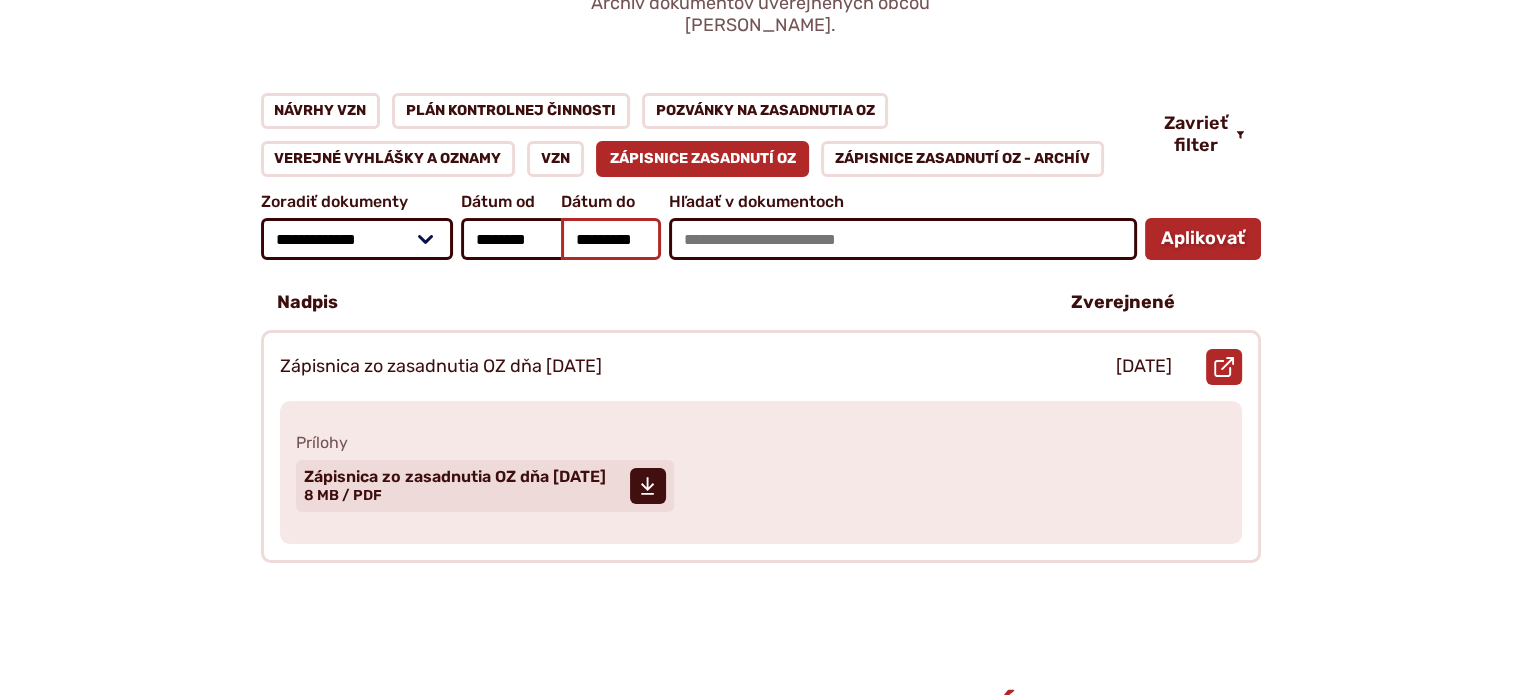 click on "*********" at bounding box center [611, 239] 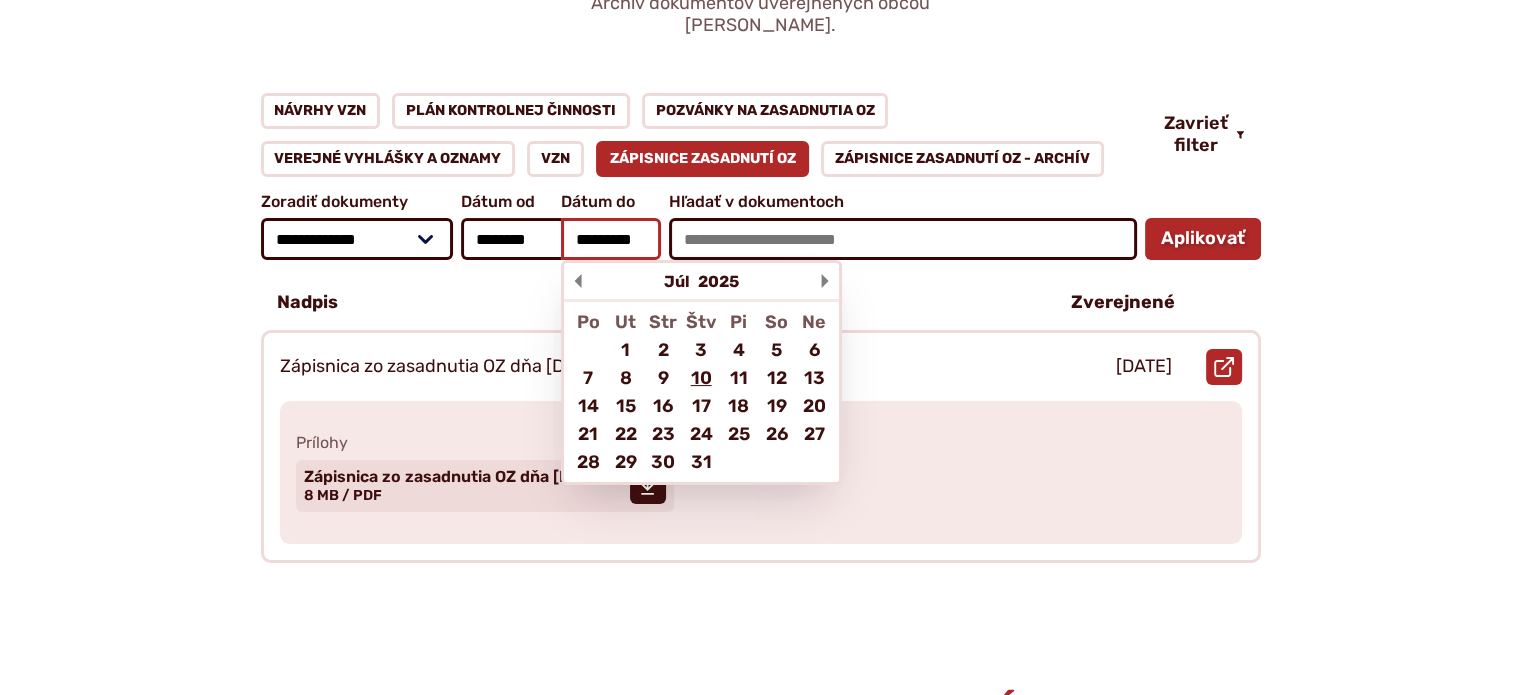 scroll, scrollTop: 0, scrollLeft: 3, axis: horizontal 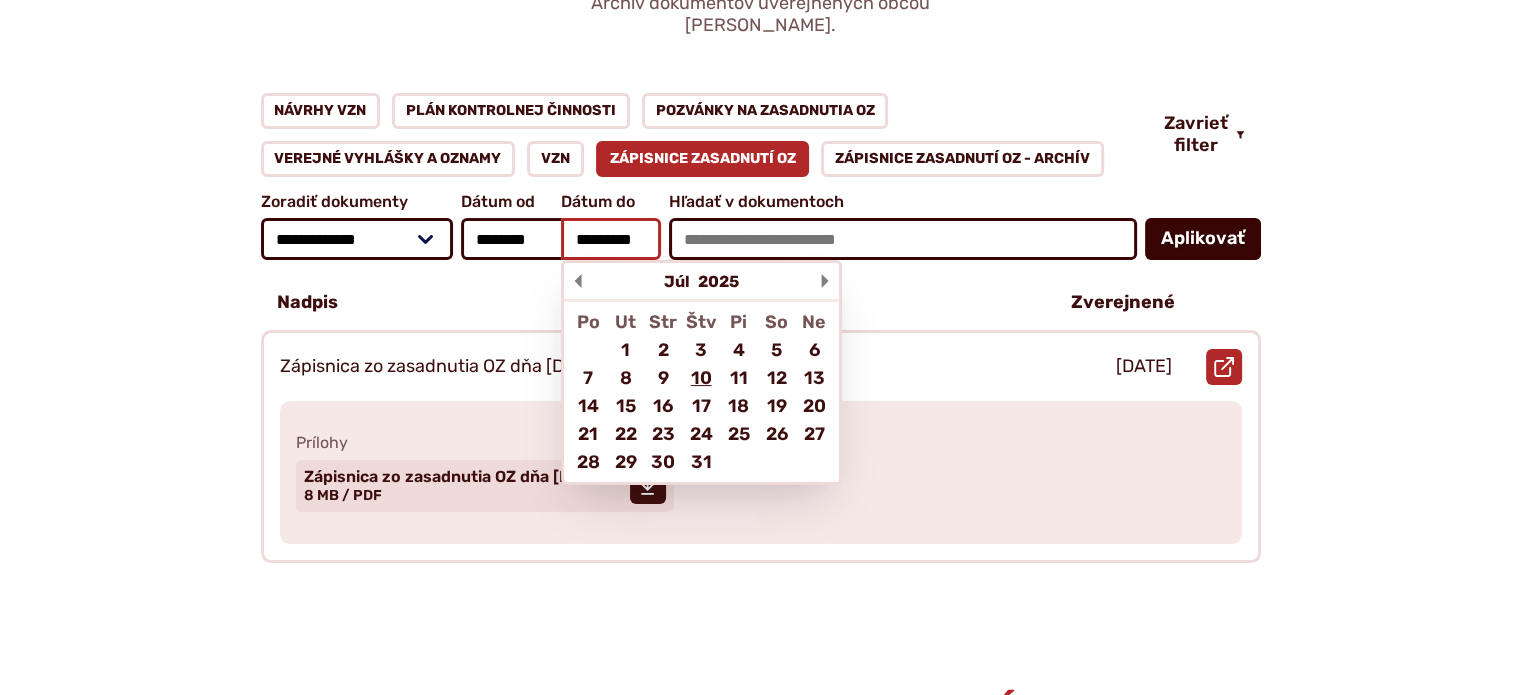 type on "*********" 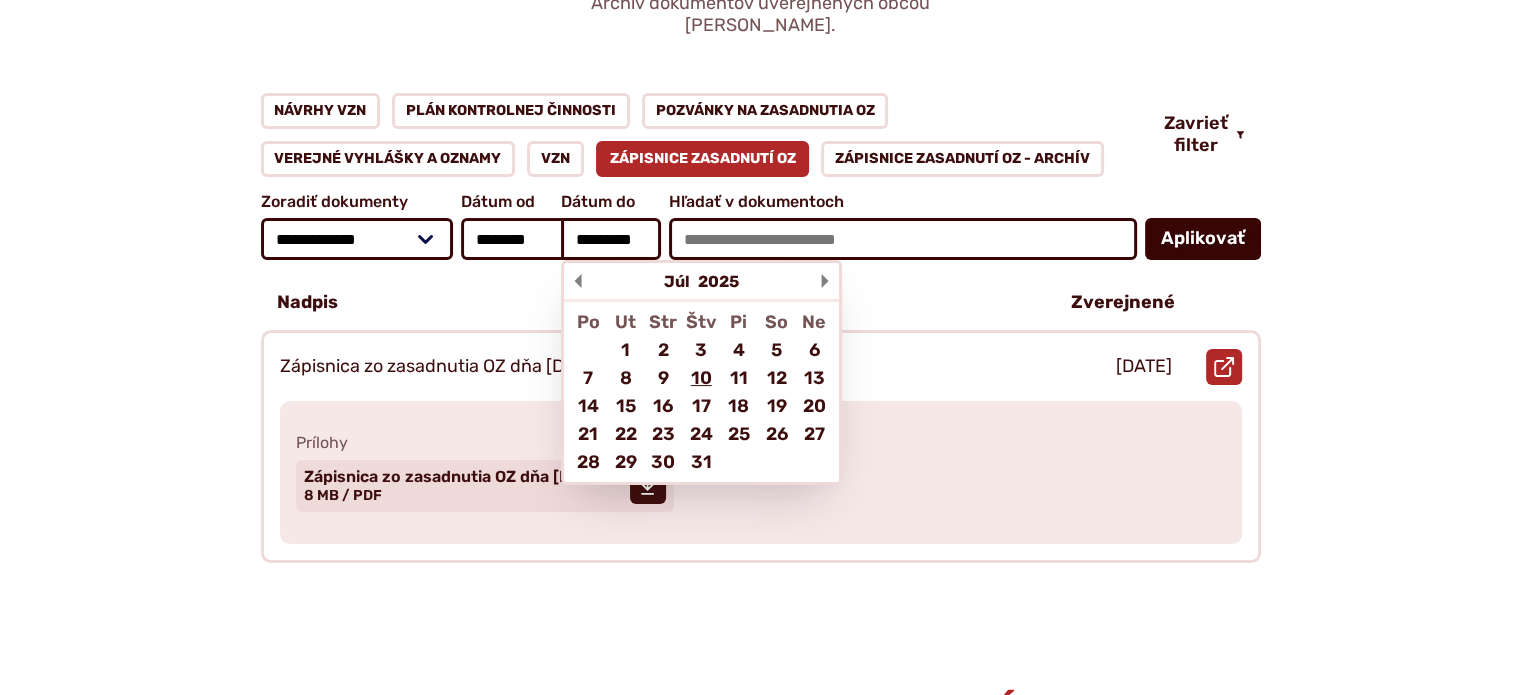 click on "Aplikovať					    	  vybrané filtre" at bounding box center [1203, 239] 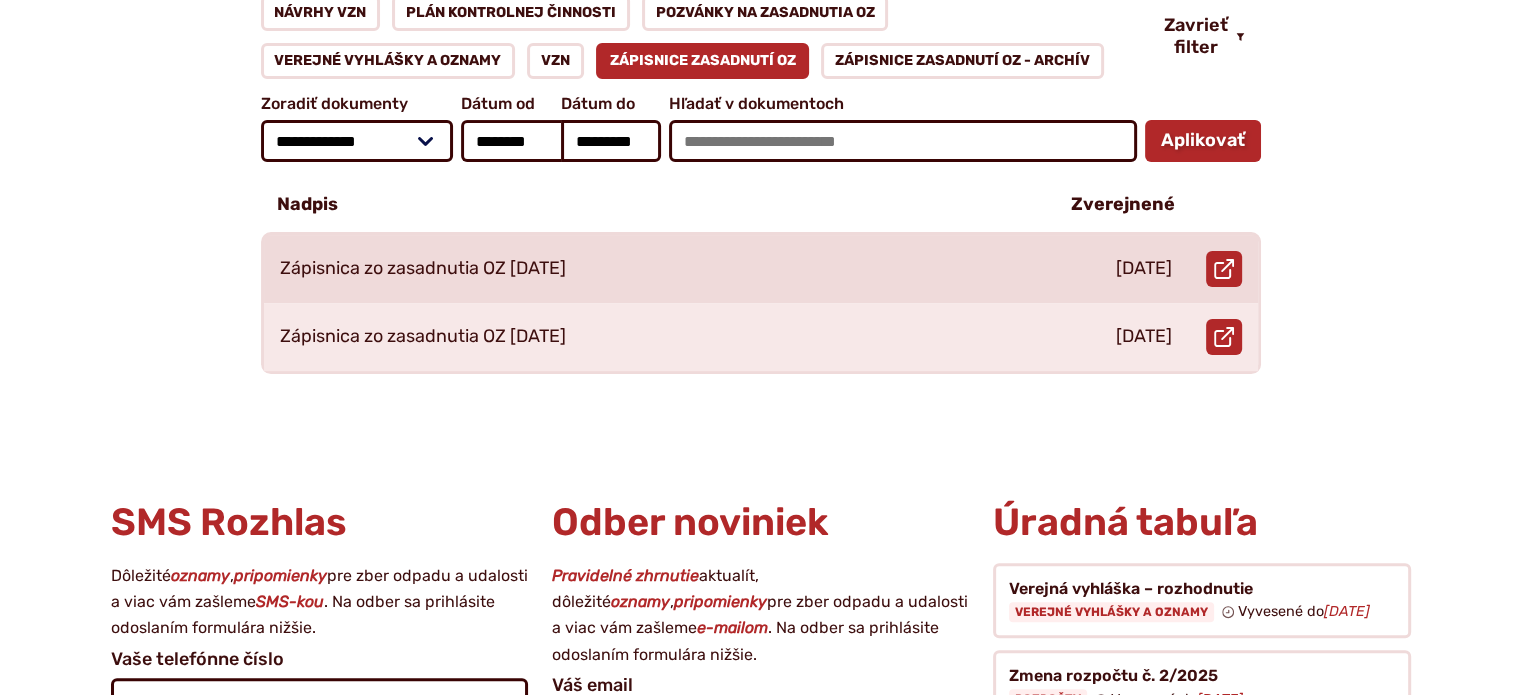 scroll, scrollTop: 400, scrollLeft: 0, axis: vertical 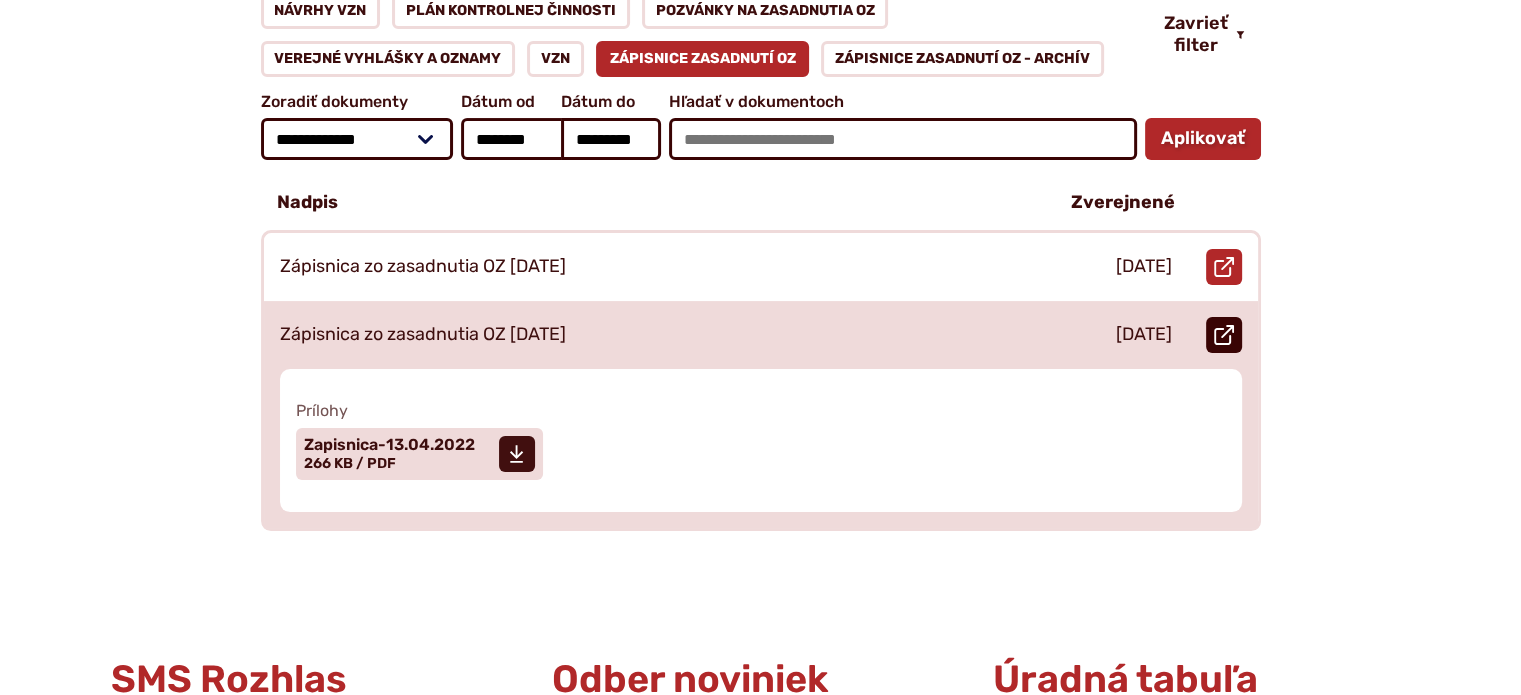 click on "Otvoriť document Zápisnica zo zasadnutia OZ 13.04.2022 v novom okne." at bounding box center [1224, 335] 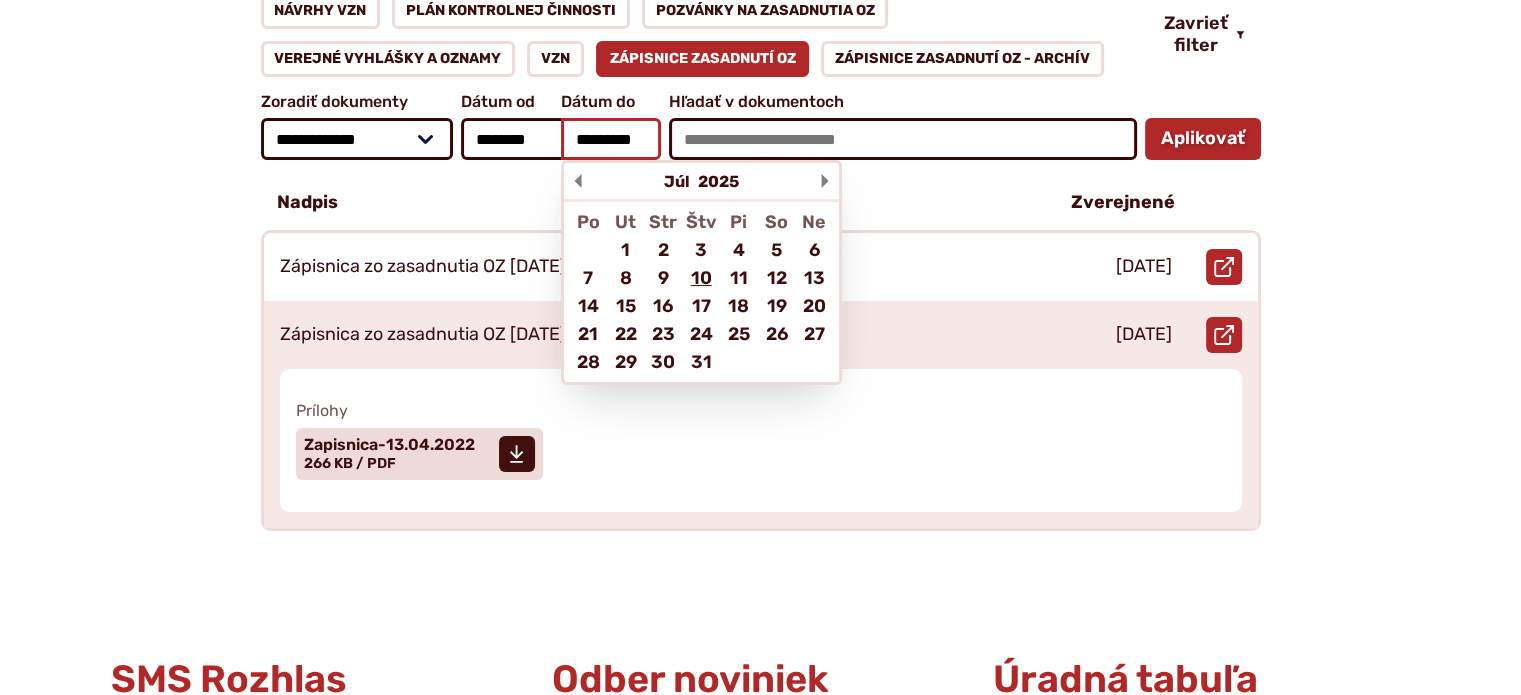 click on "*********" at bounding box center (611, 139) 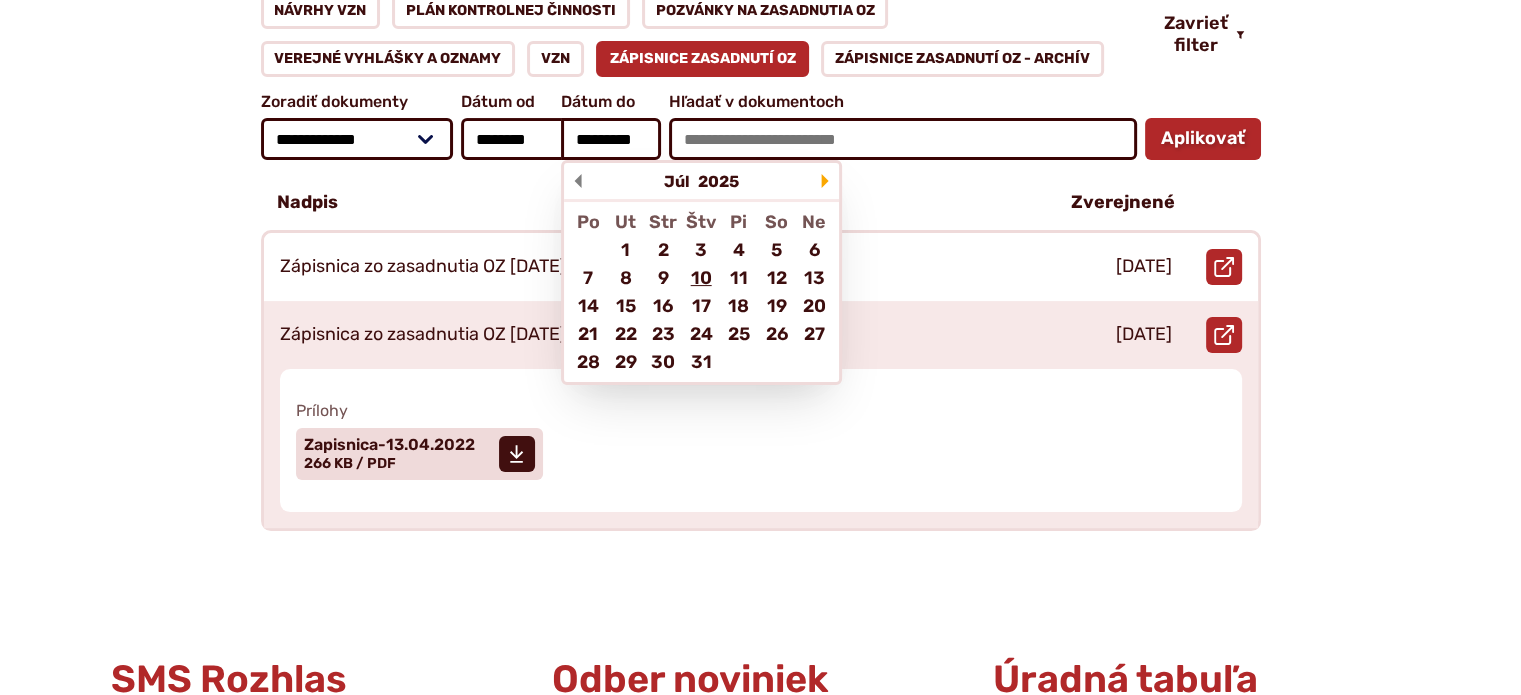 click at bounding box center [825, 181] 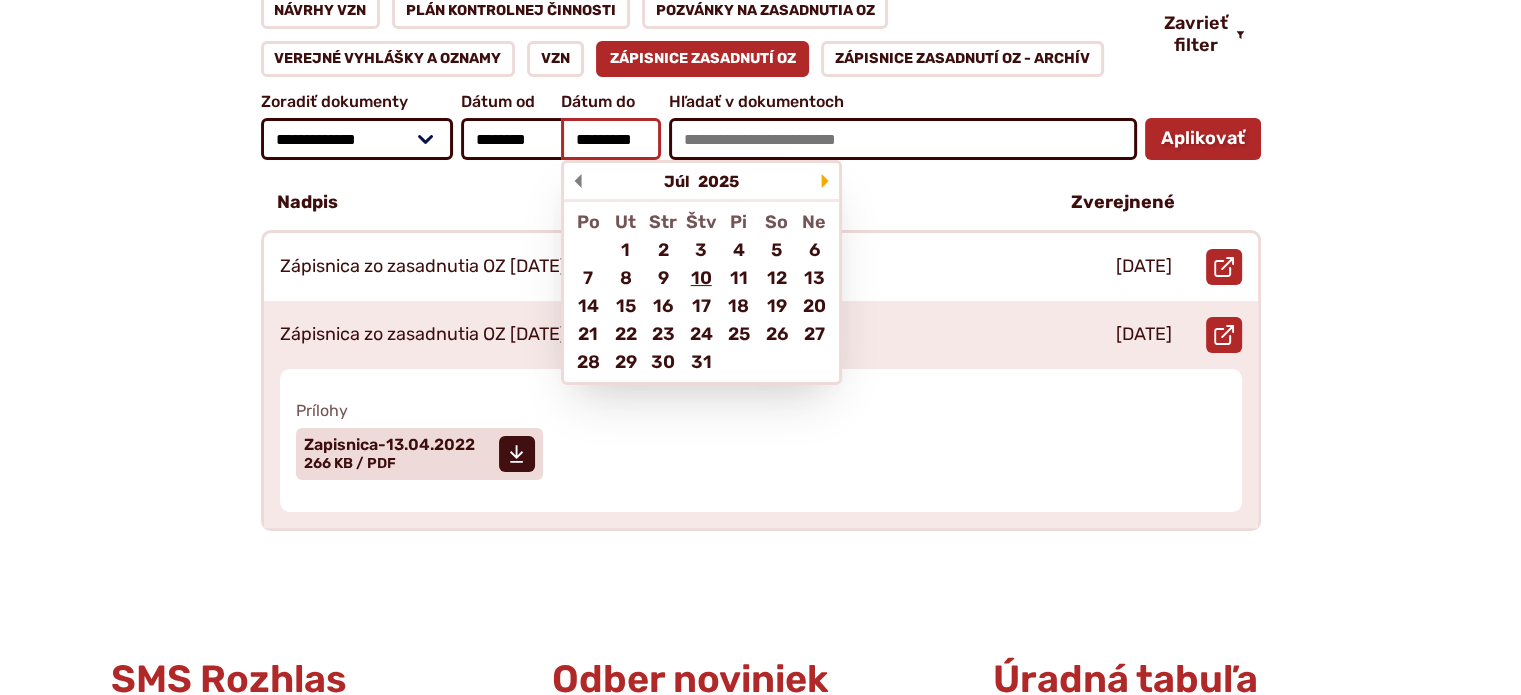 click on "*********" at bounding box center (611, 139) 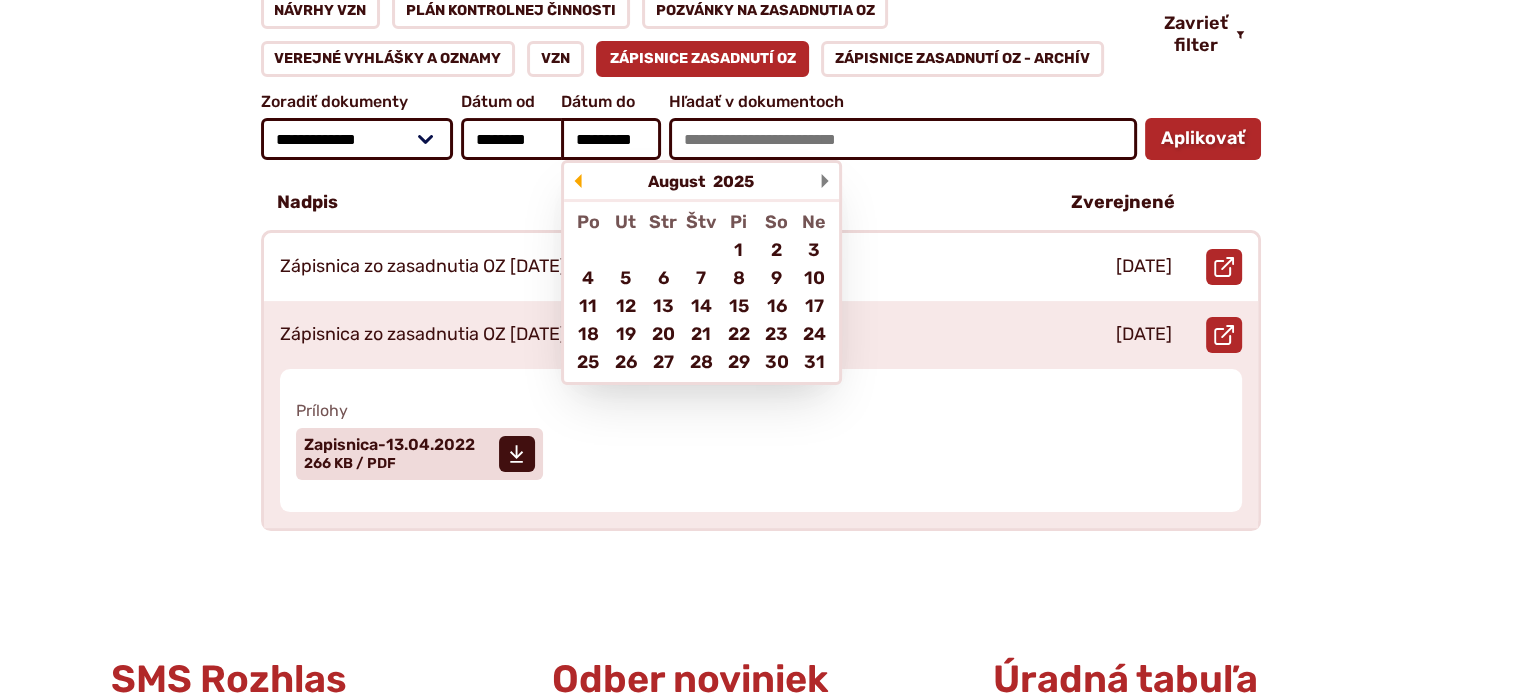 click at bounding box center (578, 181) 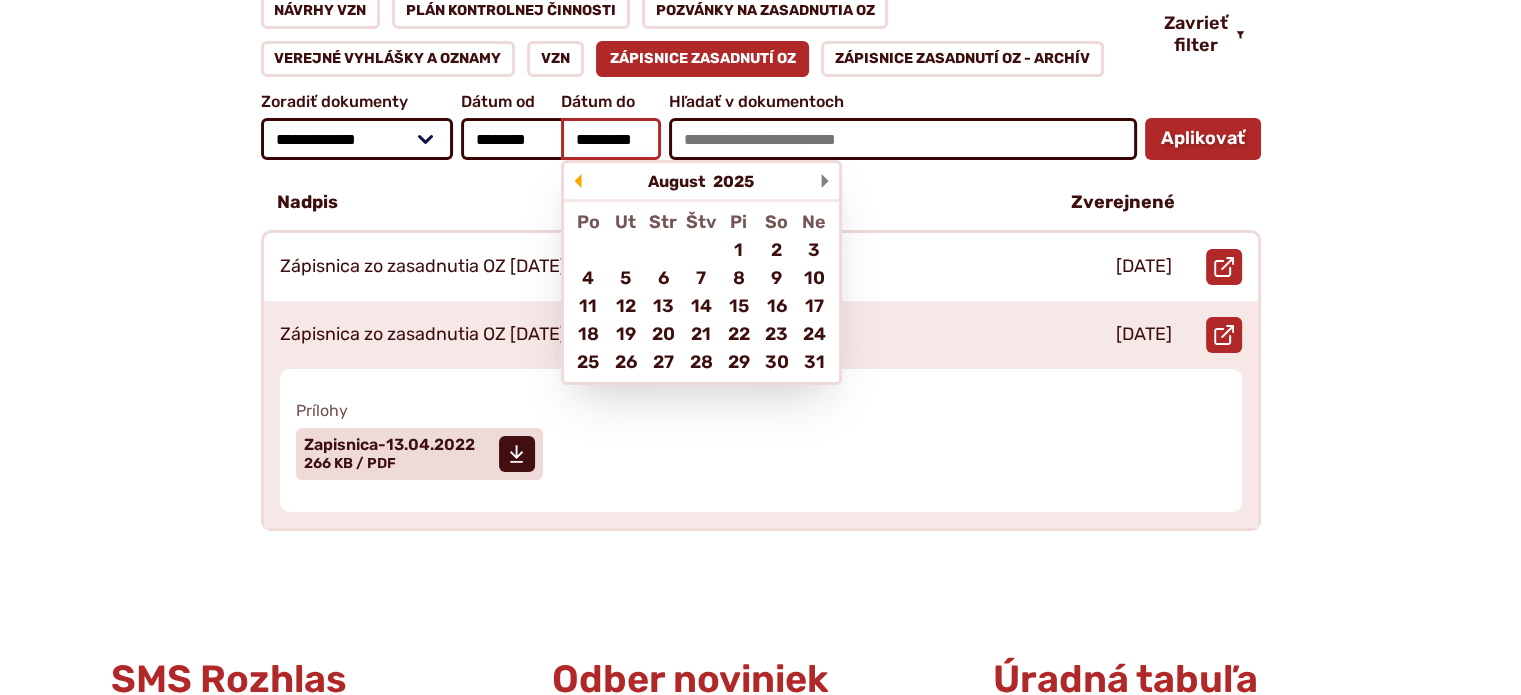 click on "*********" at bounding box center (611, 139) 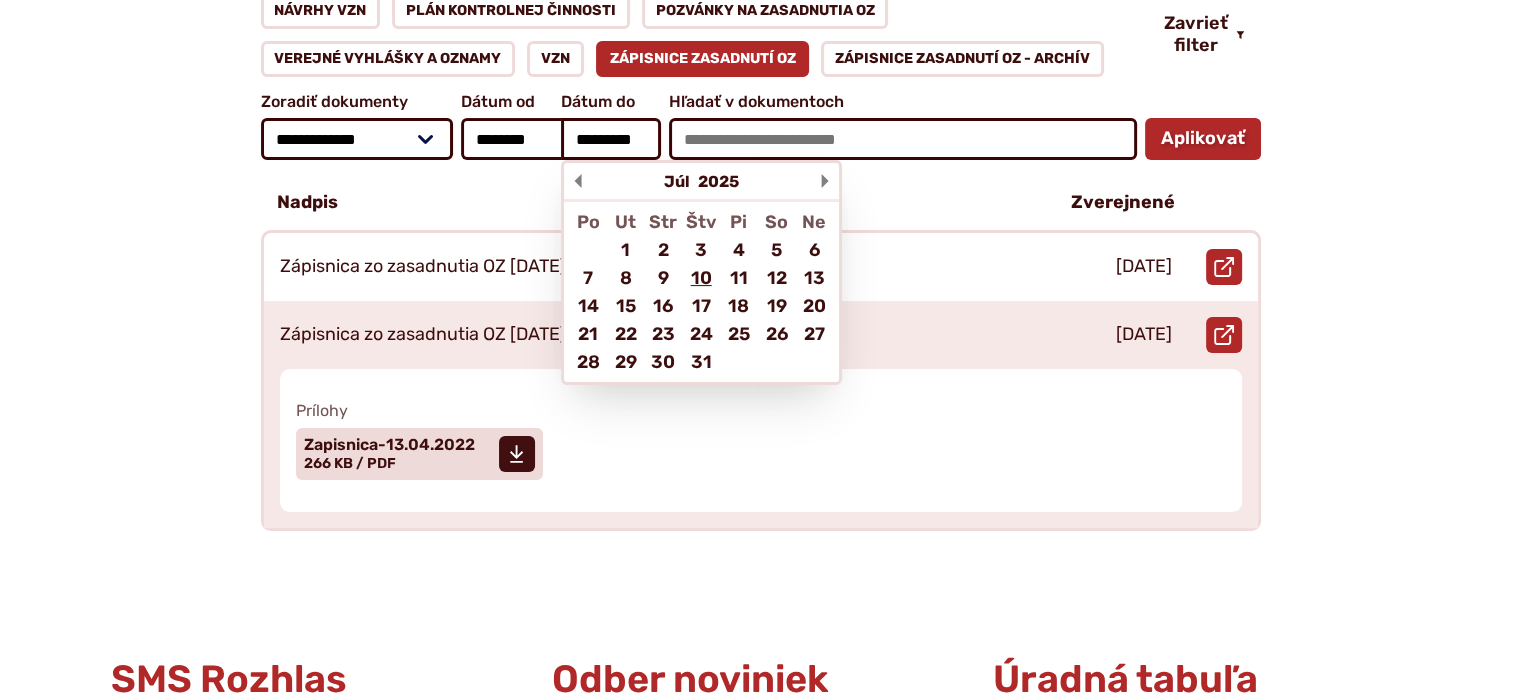 click at bounding box center [578, 181] 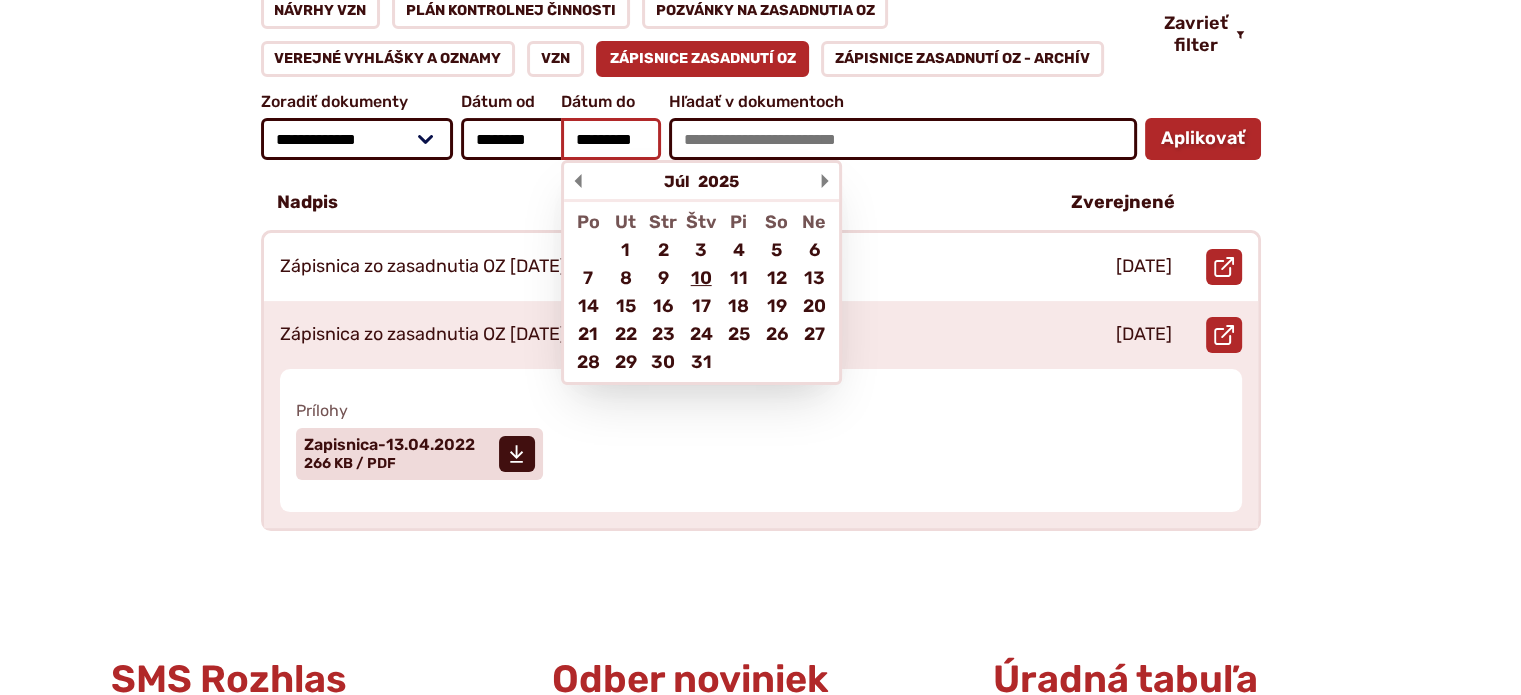 click on "*********" at bounding box center (611, 139) 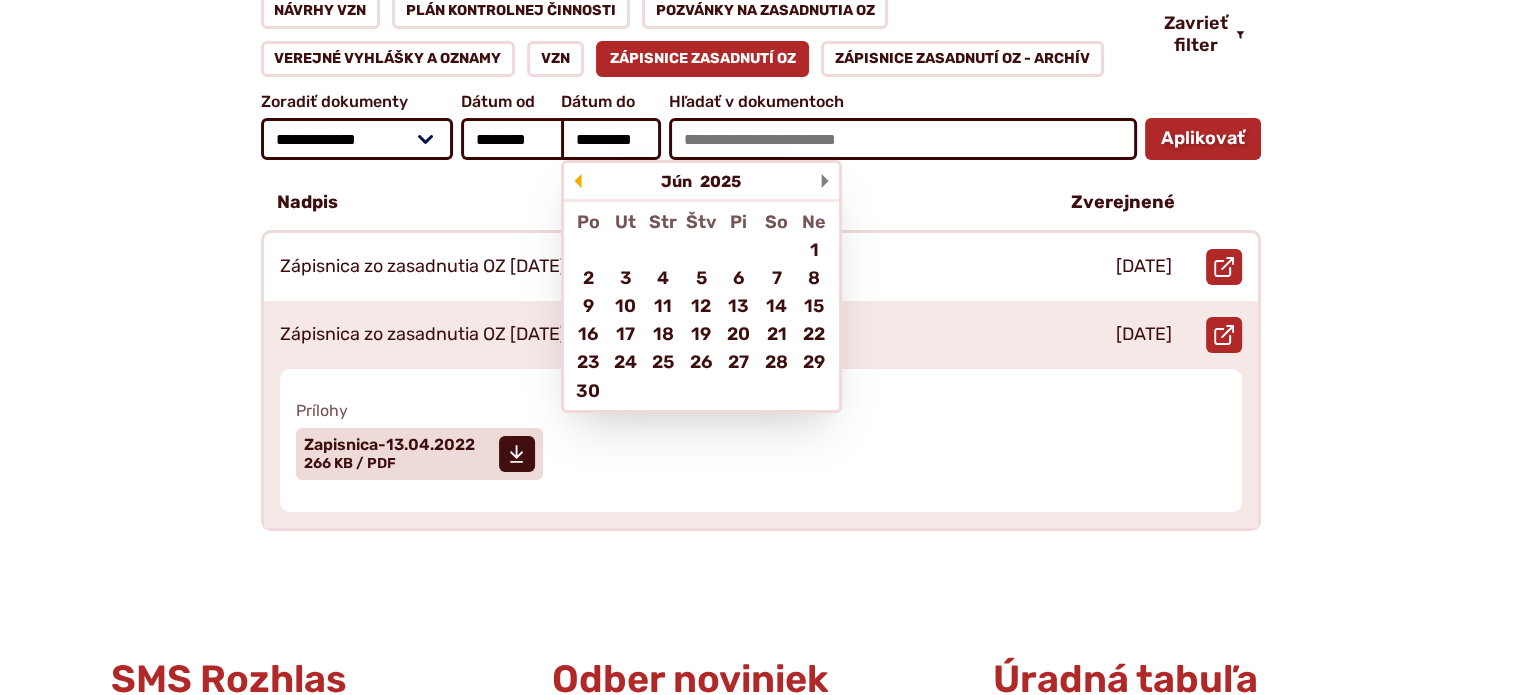click at bounding box center [578, 181] 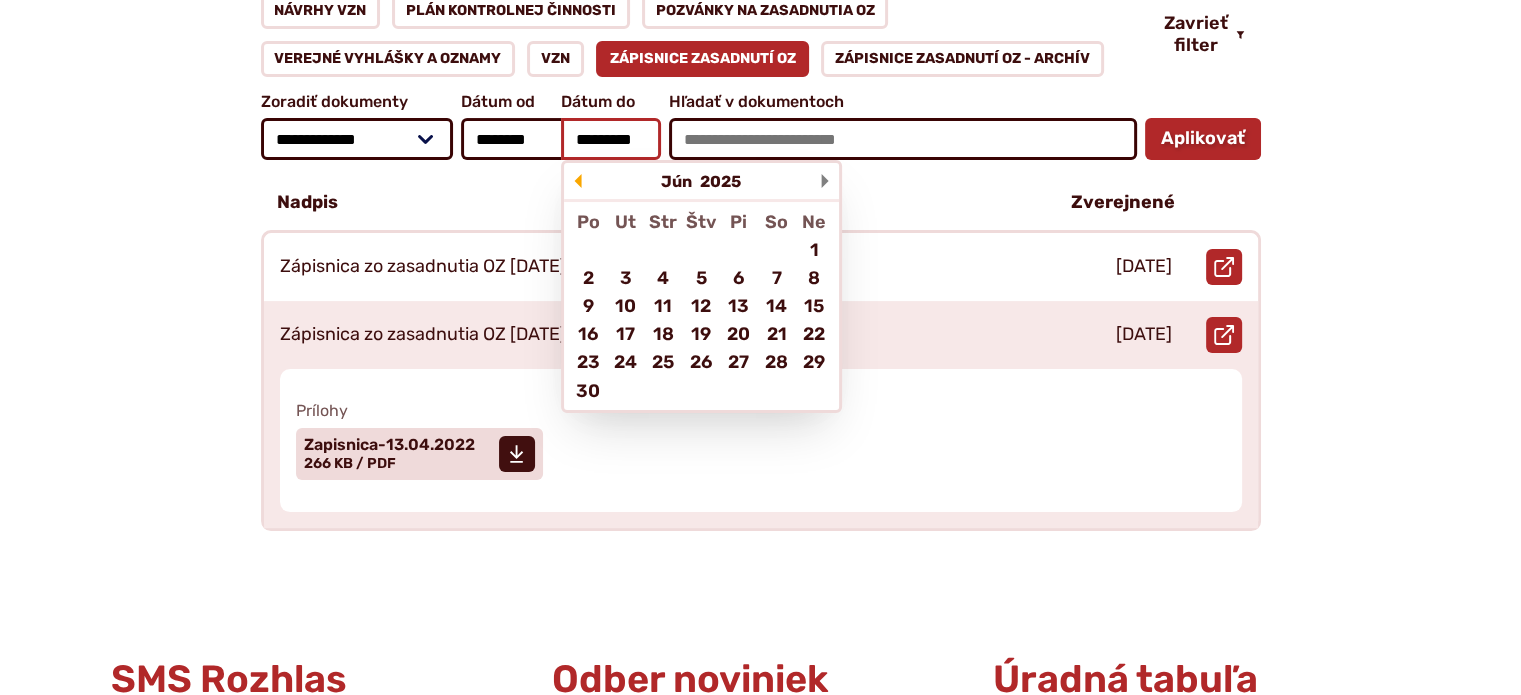 click on "*********" at bounding box center [611, 139] 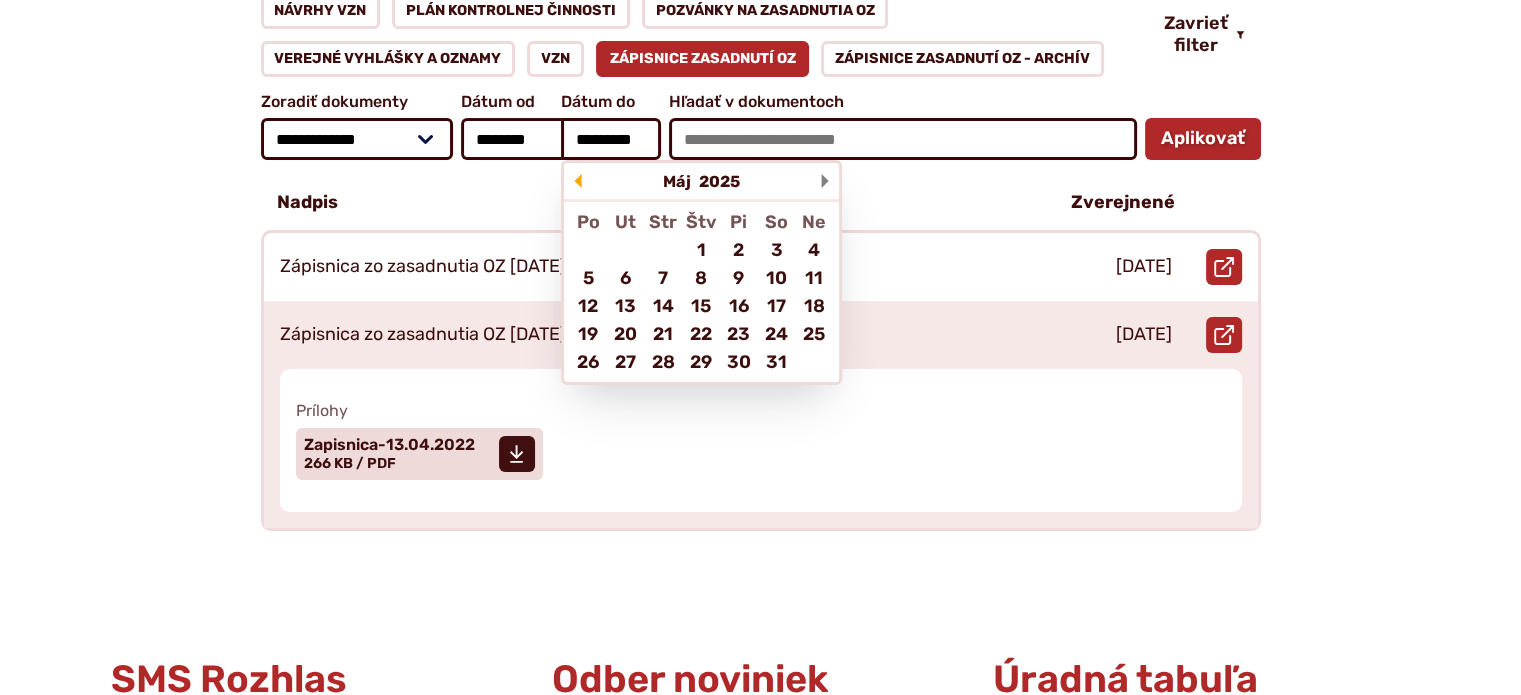 click at bounding box center [578, 181] 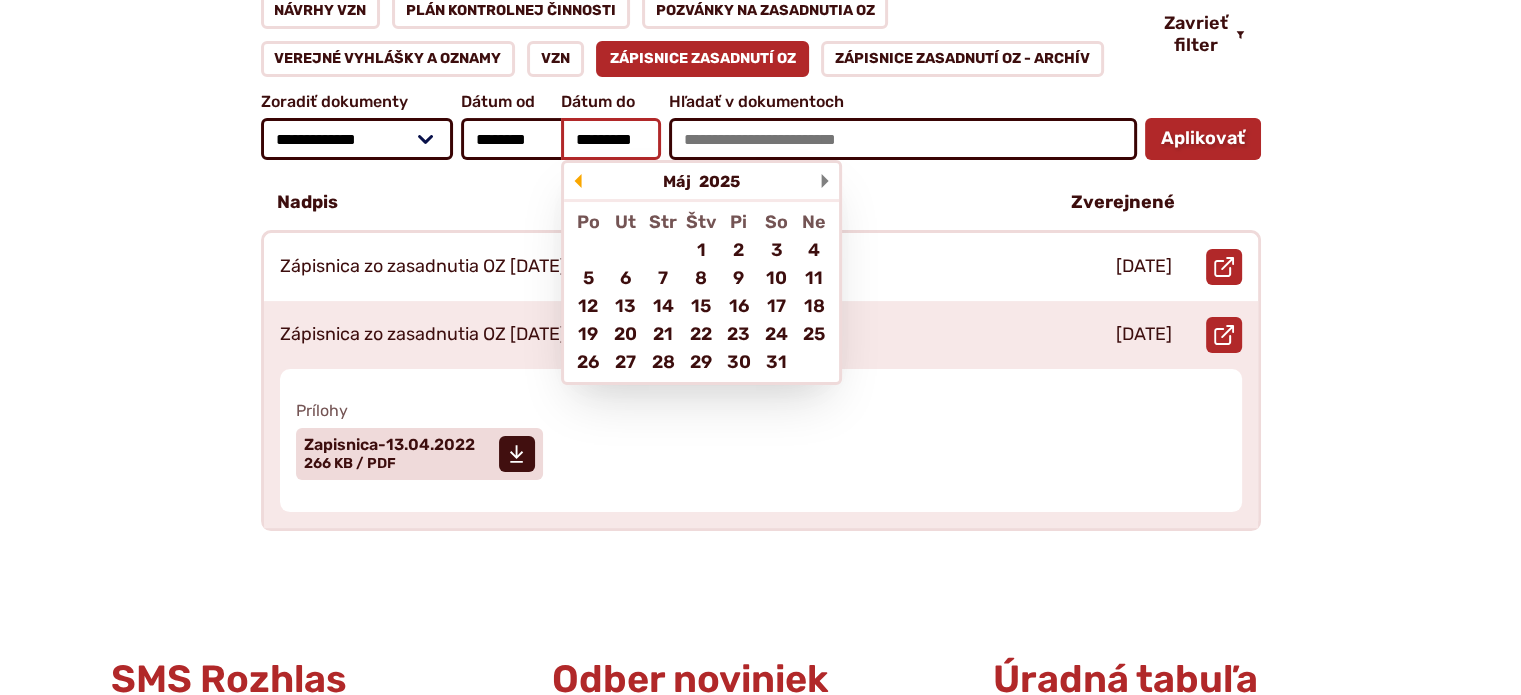 click on "*********" at bounding box center [611, 139] 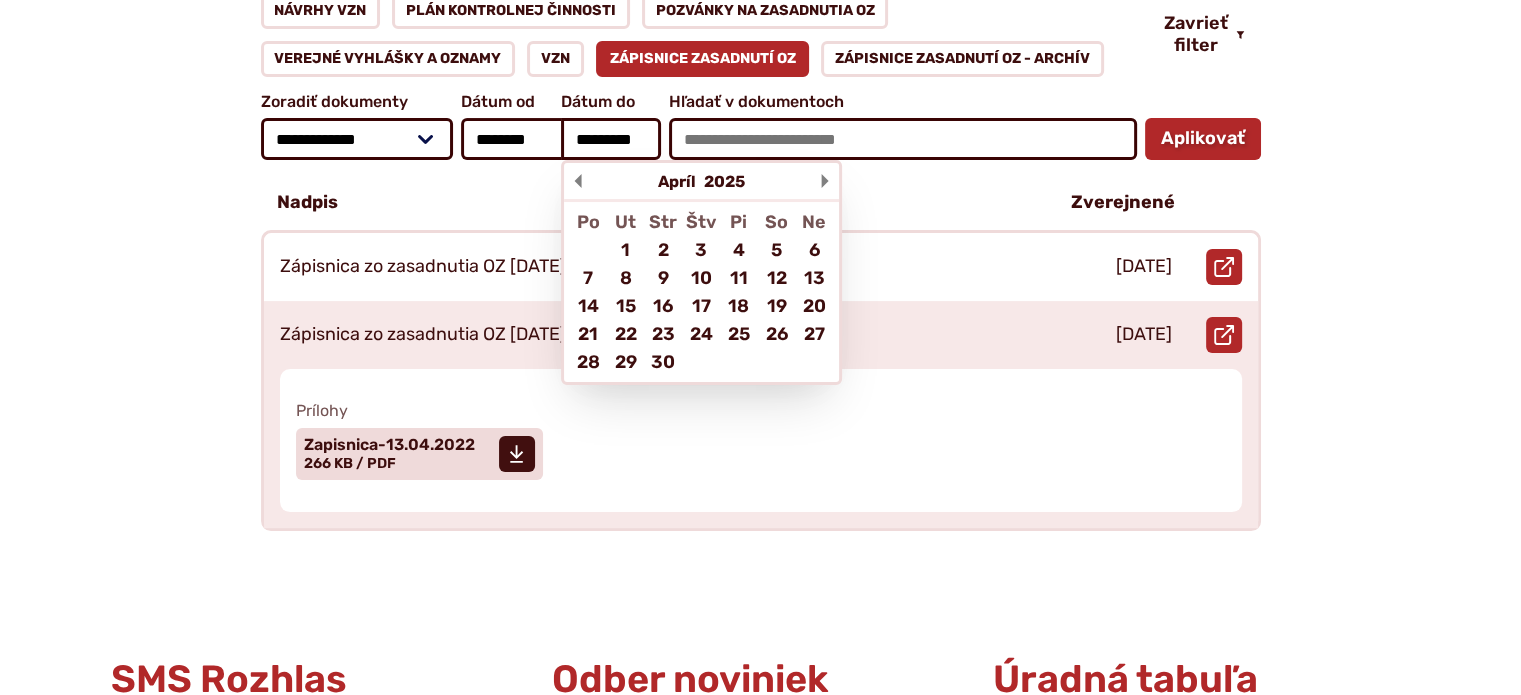 click at bounding box center [578, 181] 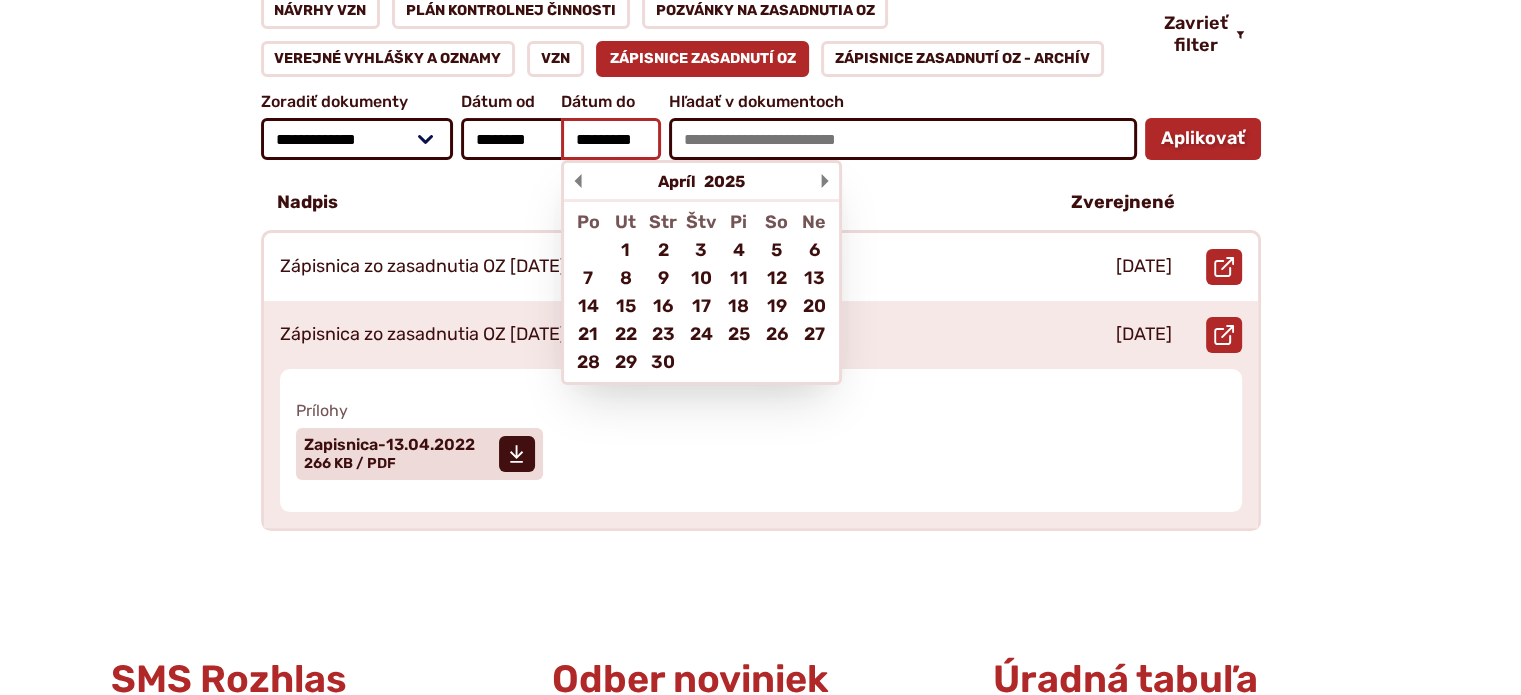 click on "*********" at bounding box center (611, 139) 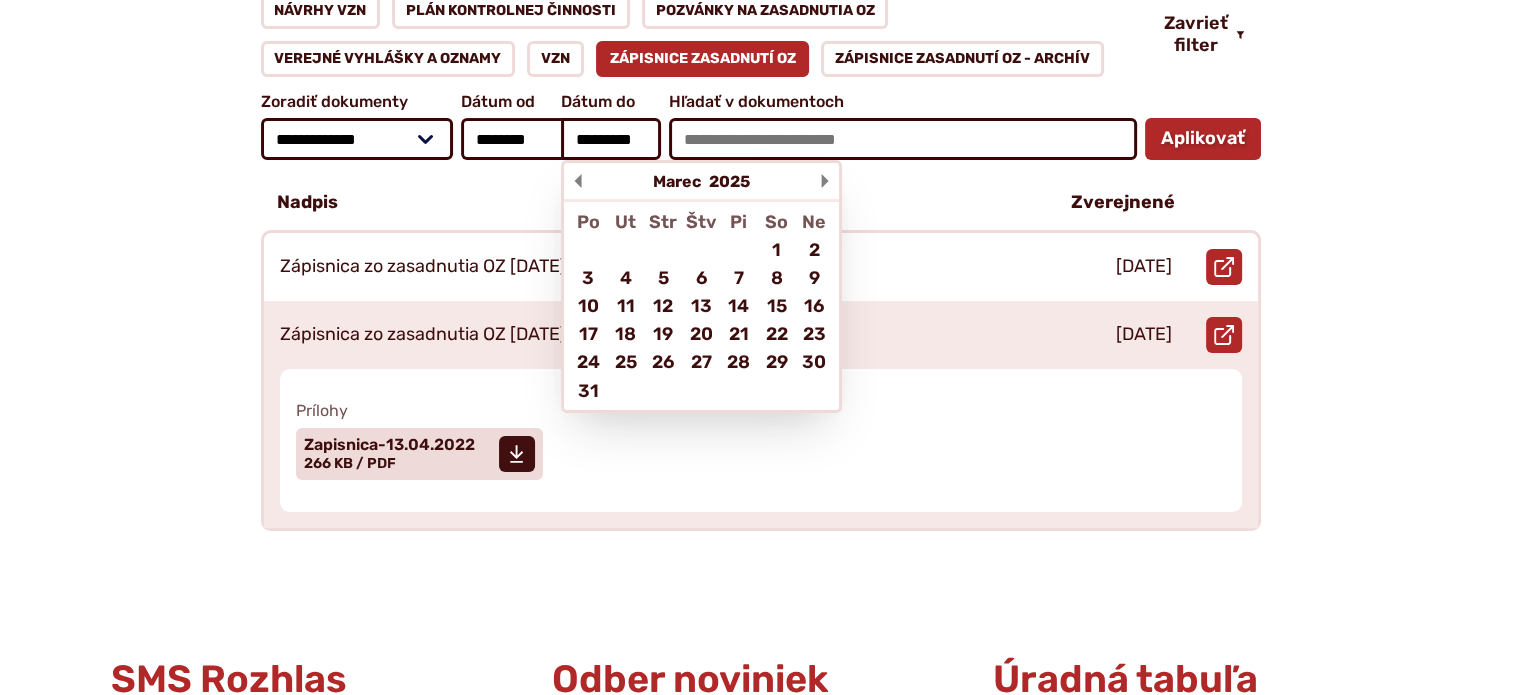 click at bounding box center (578, 181) 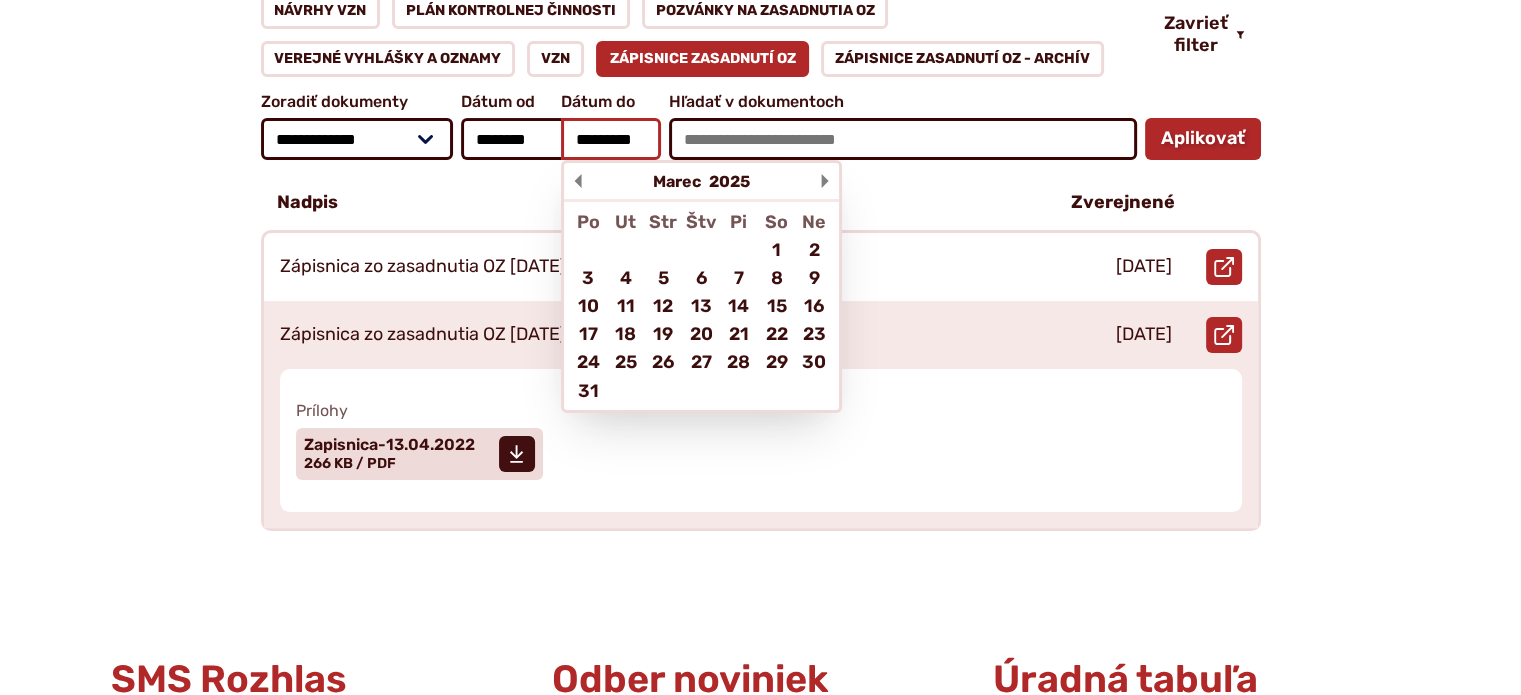 click on "*********" at bounding box center (611, 139) 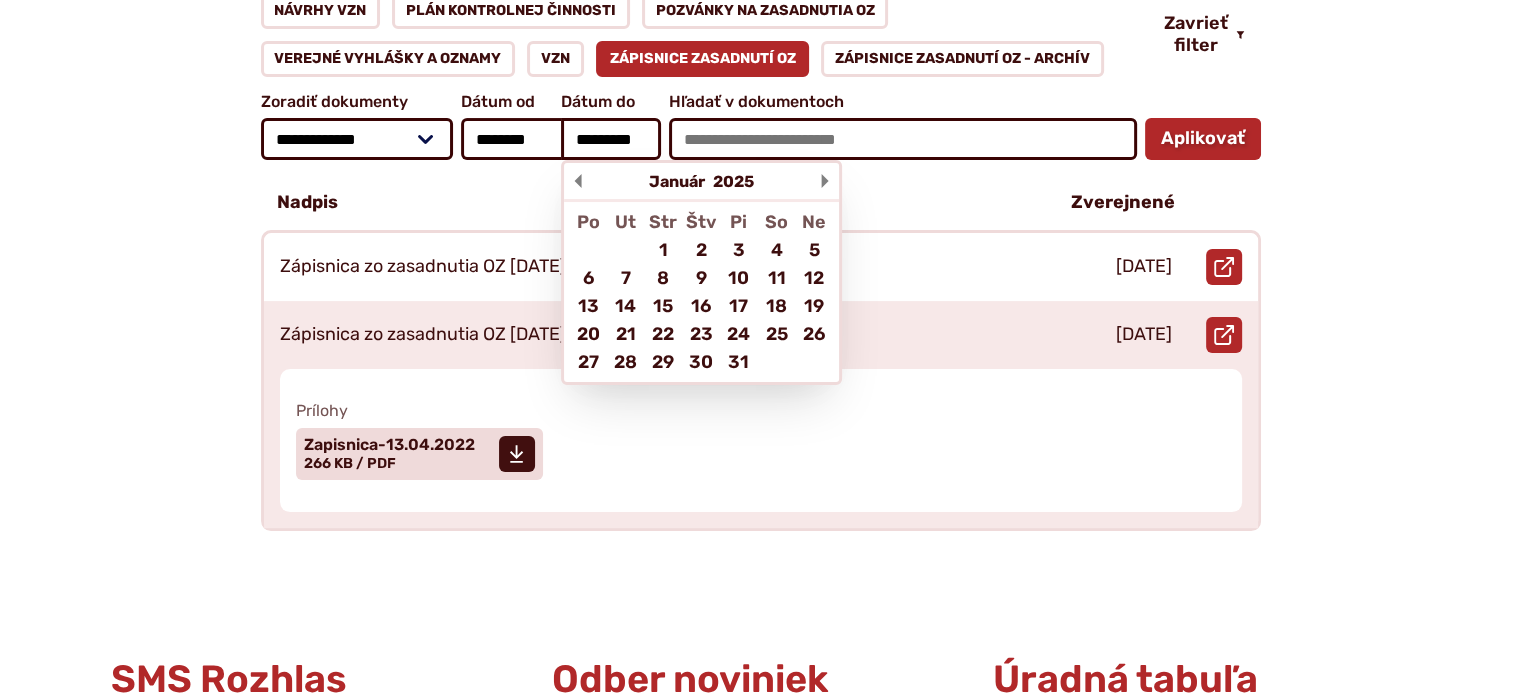 click at bounding box center [578, 181] 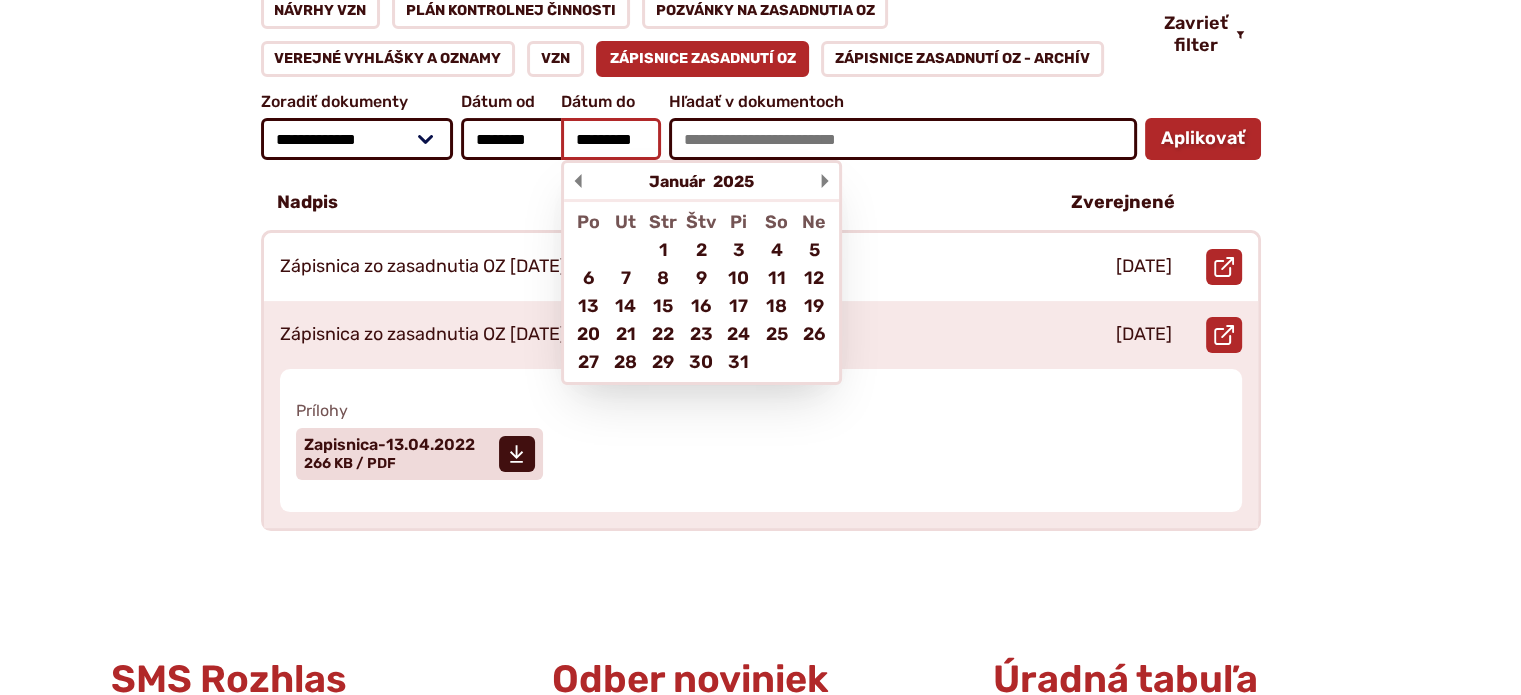 click on "*********" at bounding box center (611, 139) 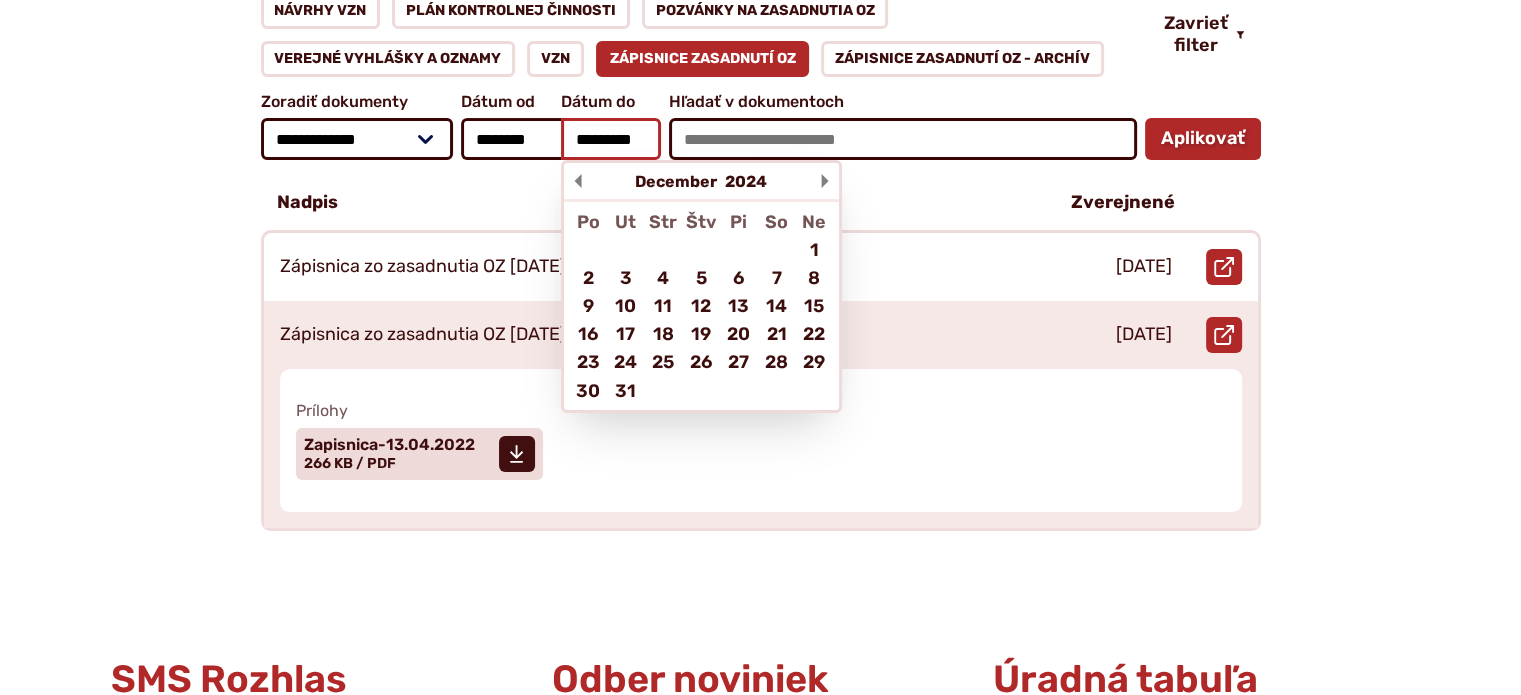 click on "*********" at bounding box center [611, 139] 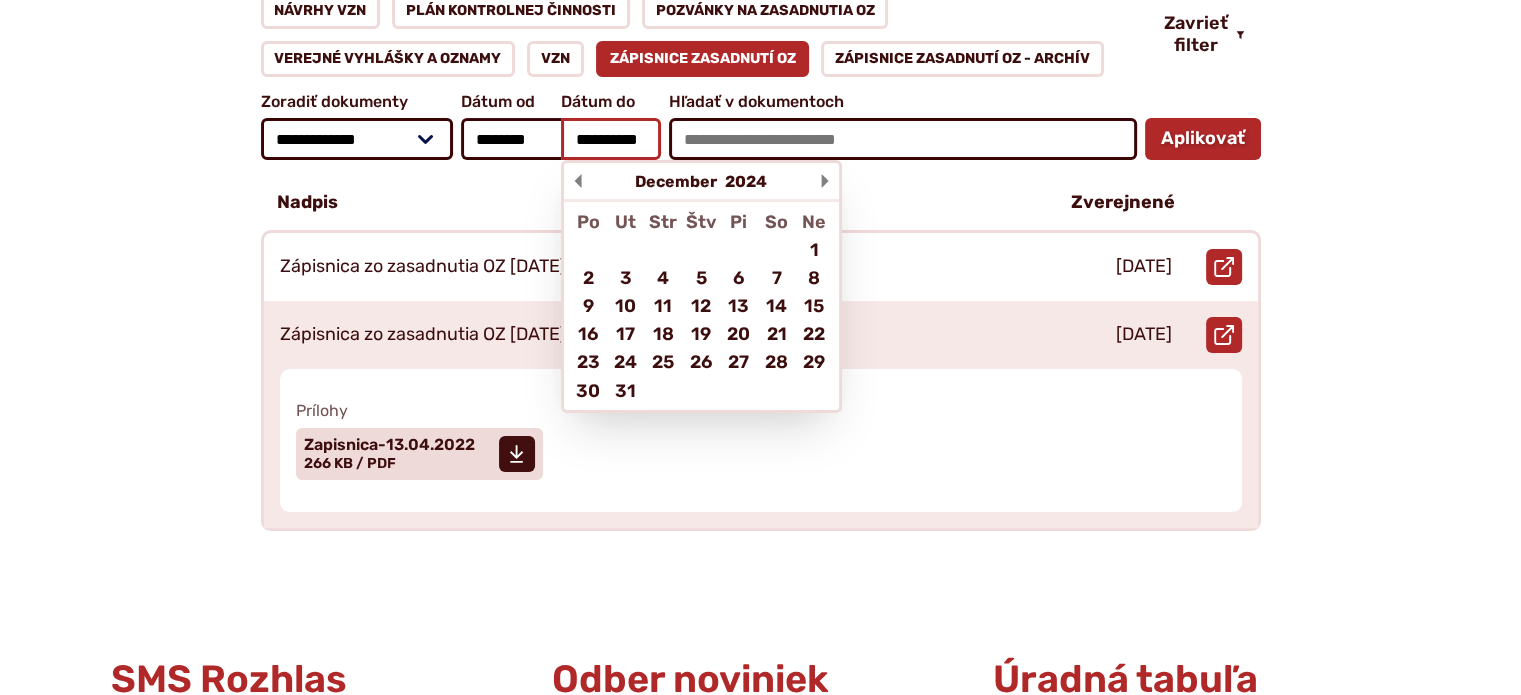 type on "**********" 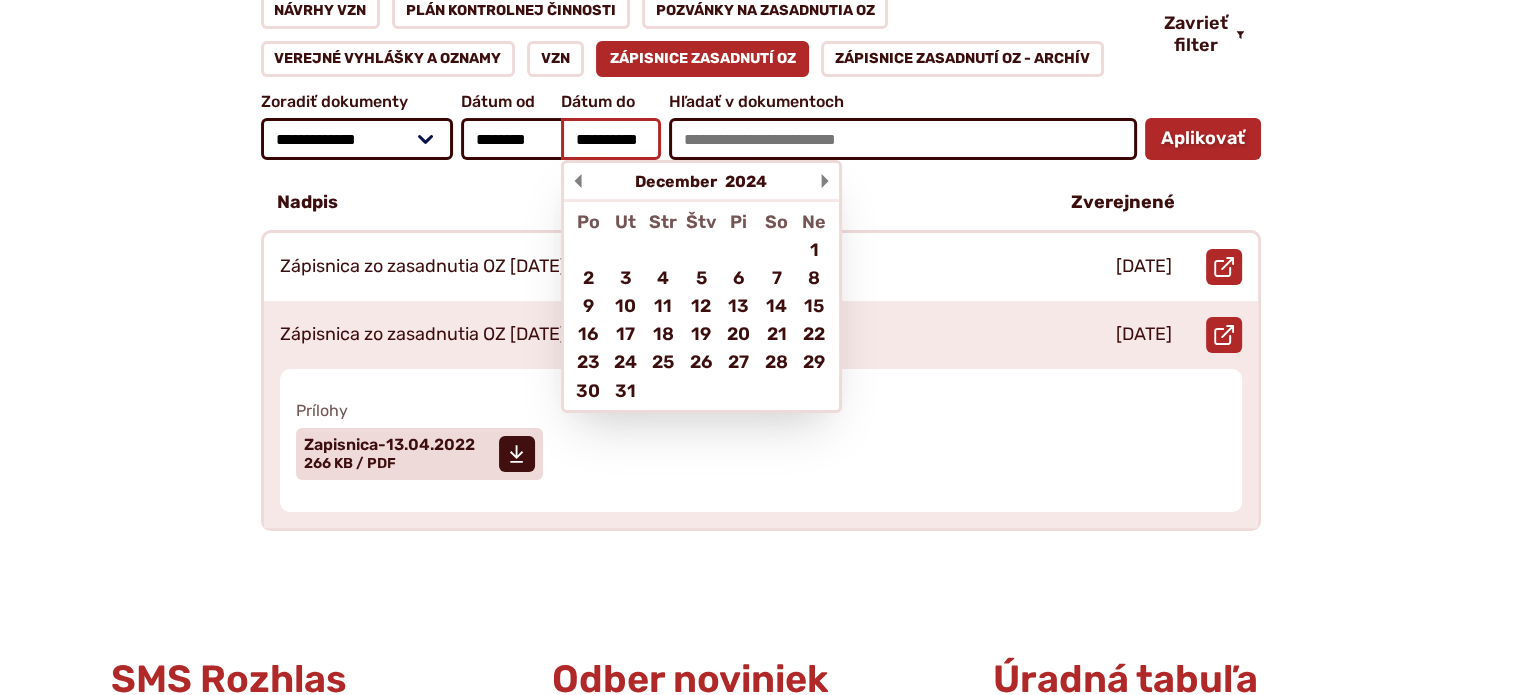 click on "Aplikovať					    	  vybrané filtre" at bounding box center (1203, 139) 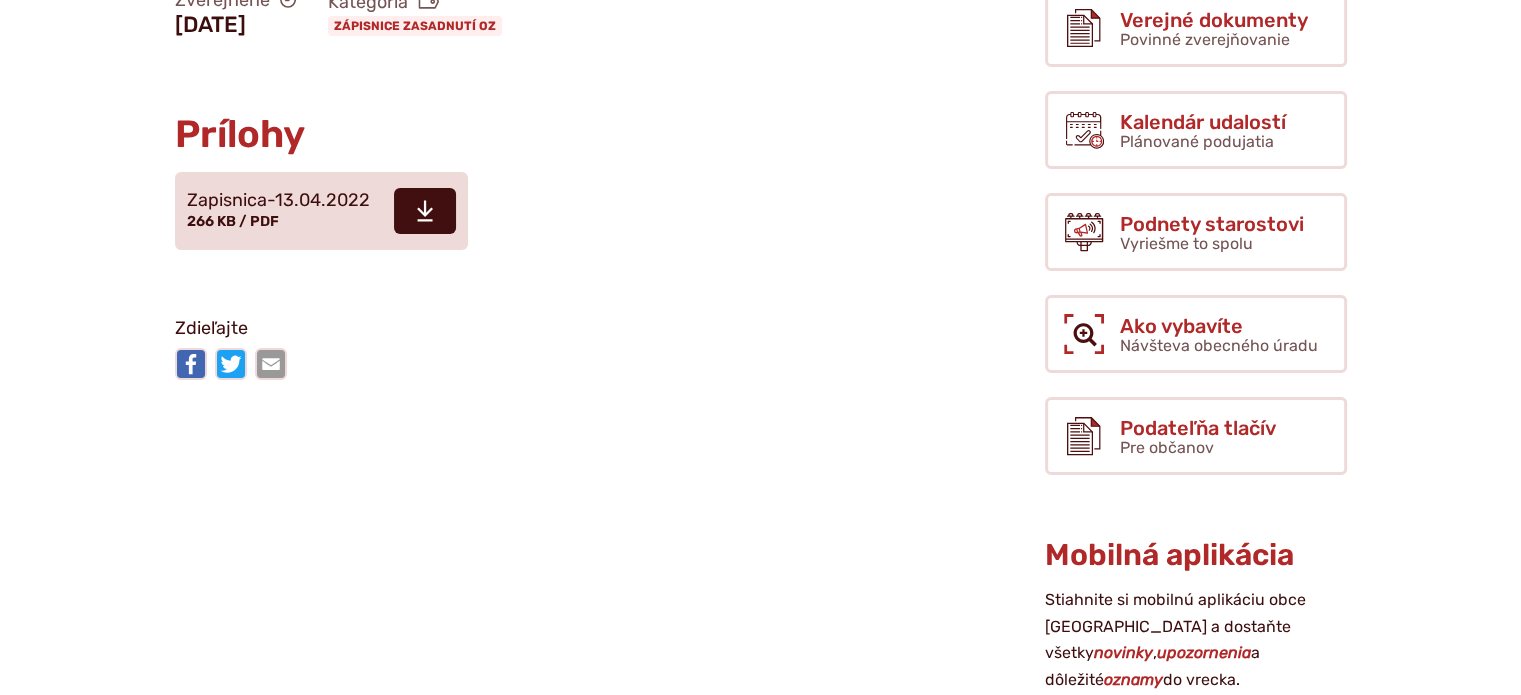 scroll, scrollTop: 400, scrollLeft: 0, axis: vertical 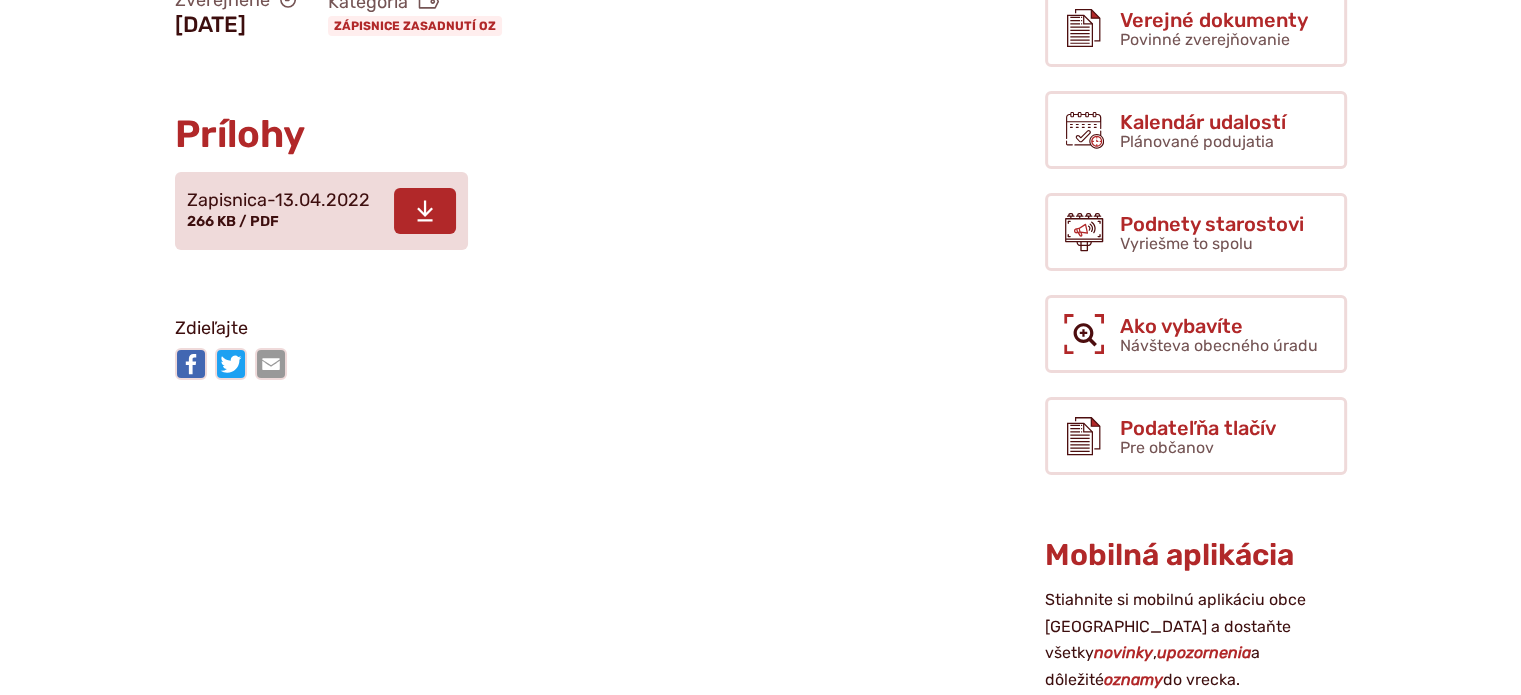 click on "Zapisnica-13.04.2022" at bounding box center [278, 201] 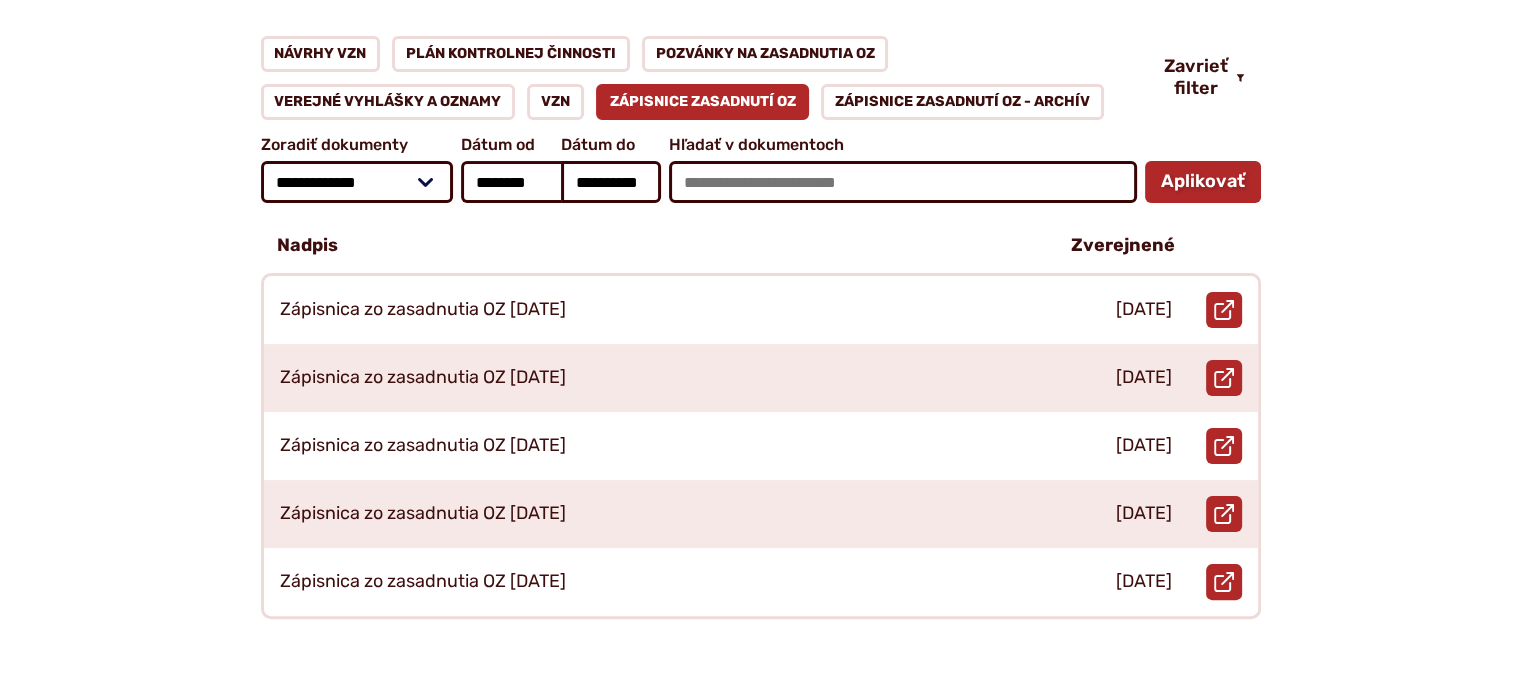 scroll, scrollTop: 400, scrollLeft: 0, axis: vertical 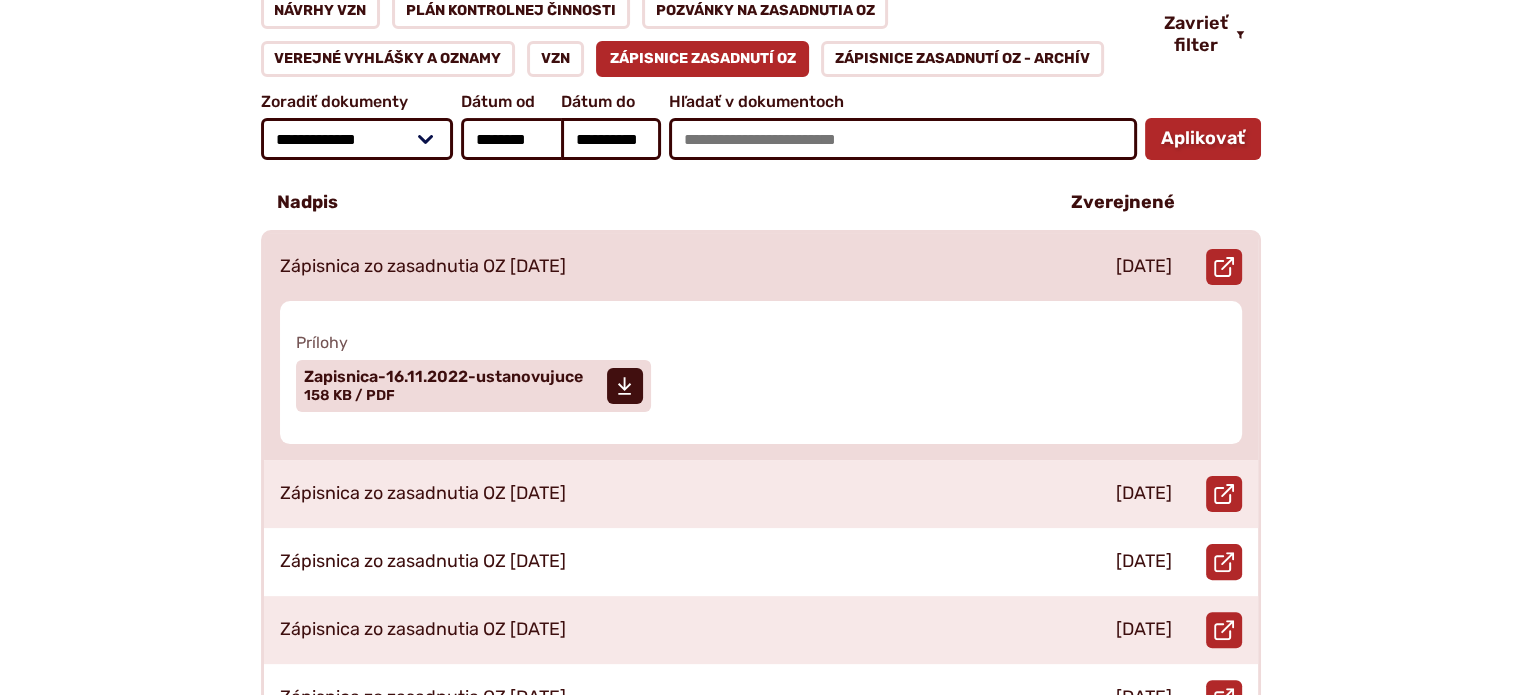 click on "Zápisnica zo zasadnutia OZ [DATE]" at bounding box center [423, 267] 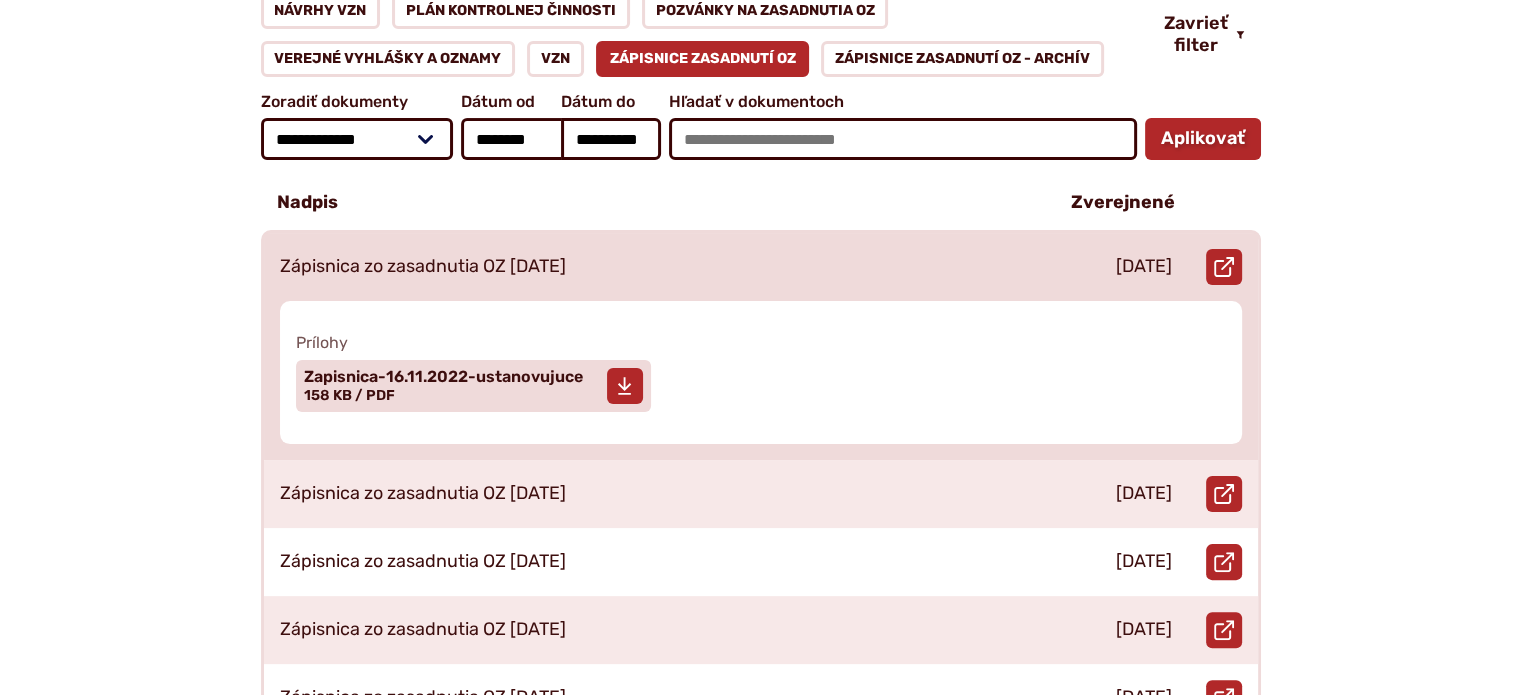 click on "Zapisnica-16.11.2022-ustanovujuce" at bounding box center [443, 377] 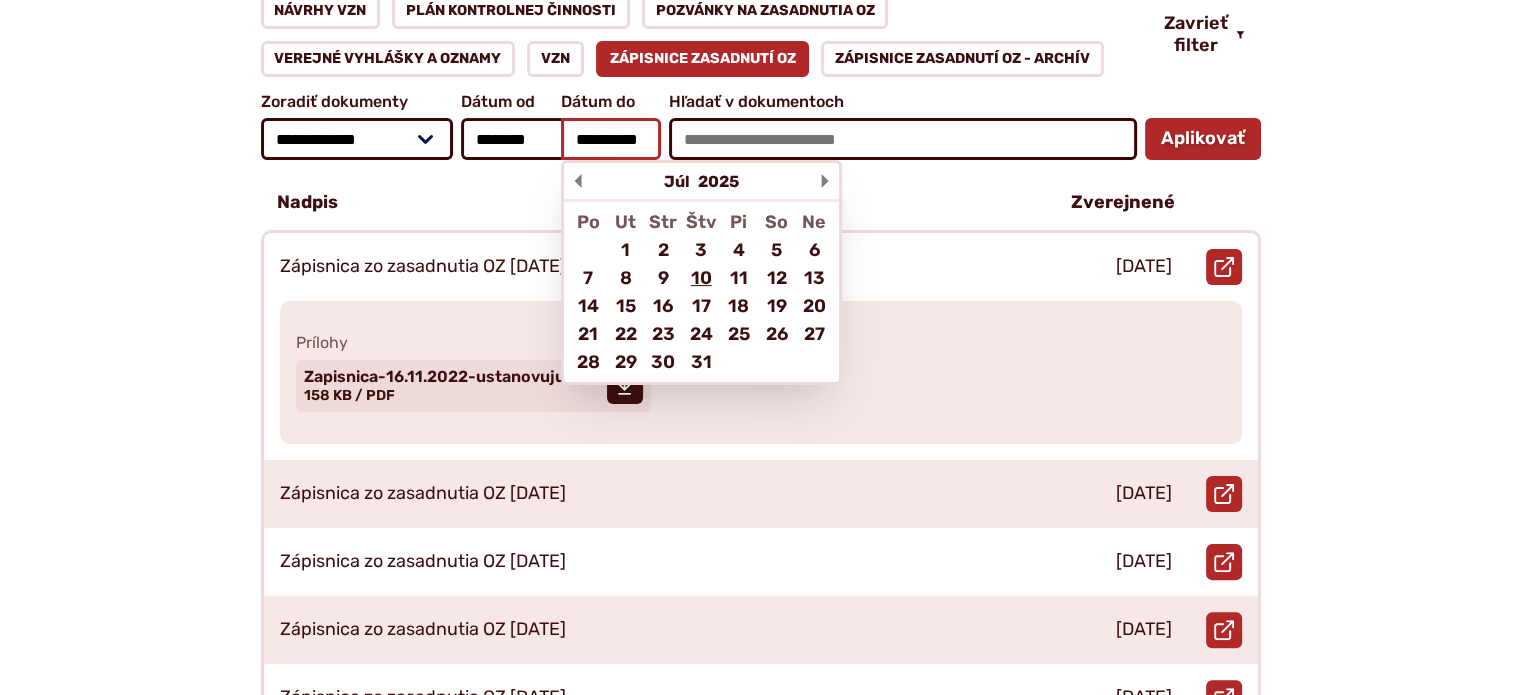 click on "**********" at bounding box center [611, 139] 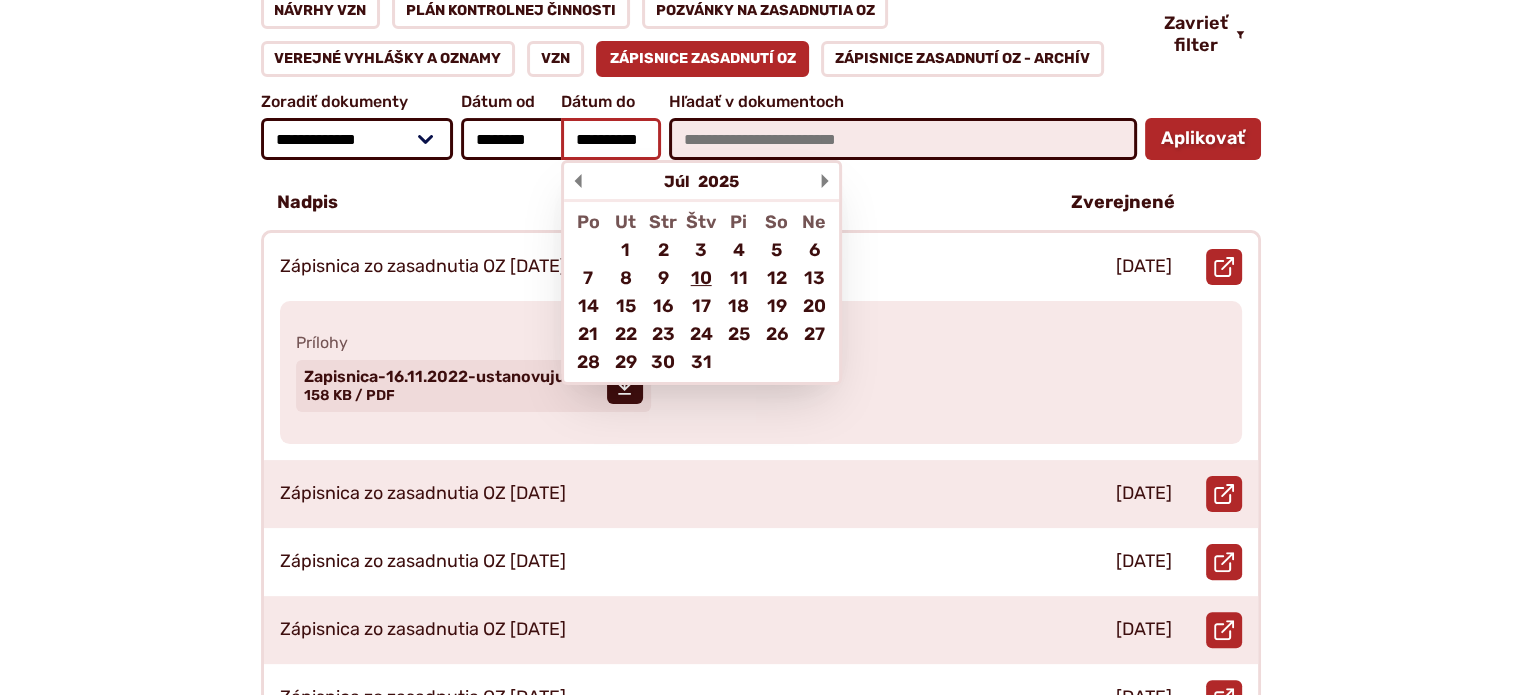 scroll, scrollTop: 0, scrollLeft: 8, axis: horizontal 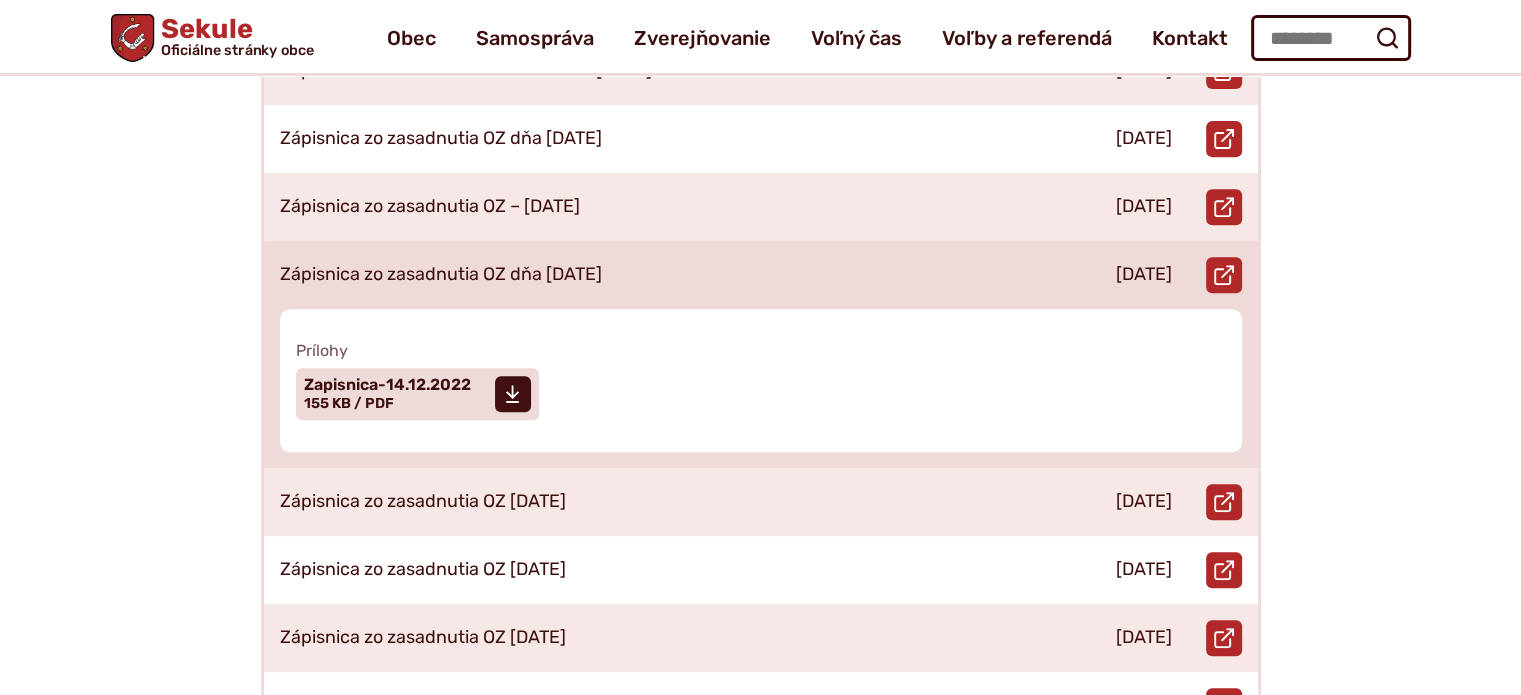 click on "Zápisnica zo zasadnutia OZ dňa [DATE]" at bounding box center [441, 275] 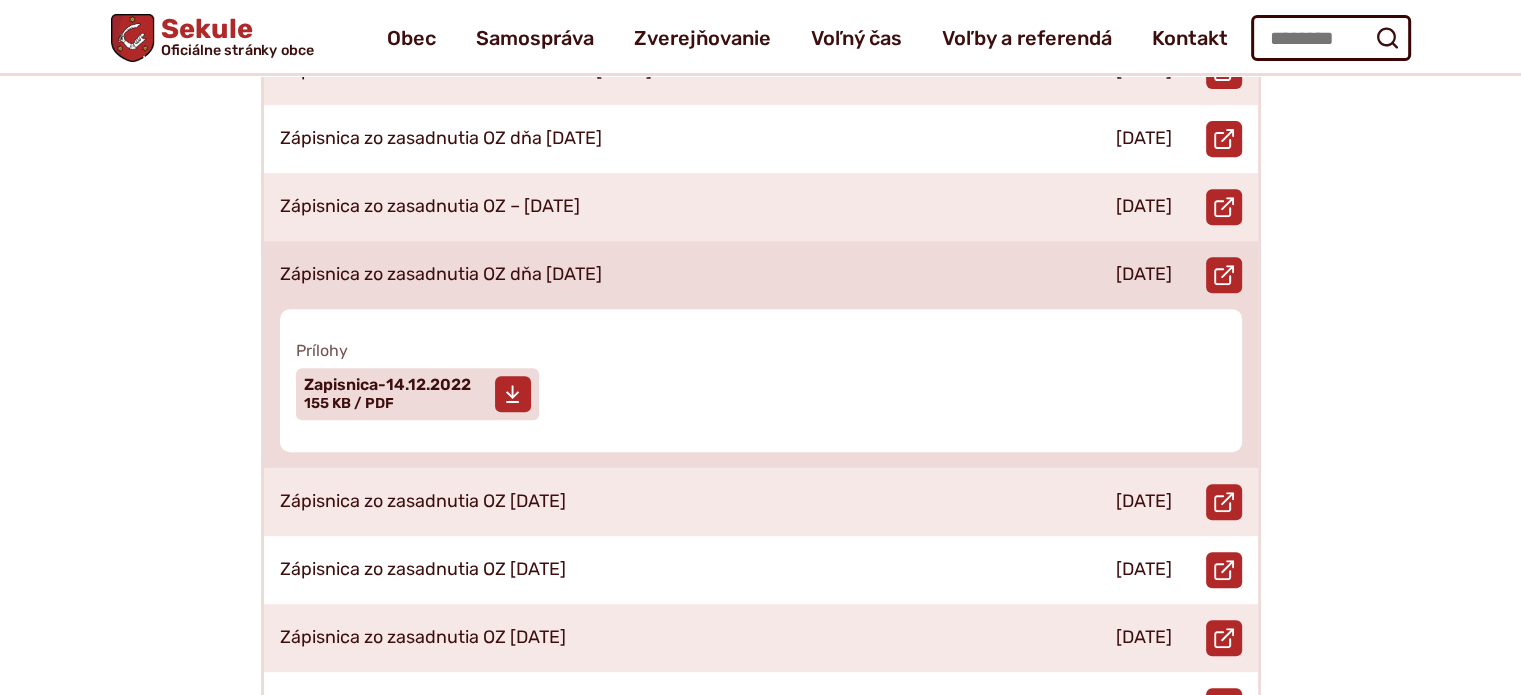 click on "Zapisnica-14.12.2022" at bounding box center (387, 385) 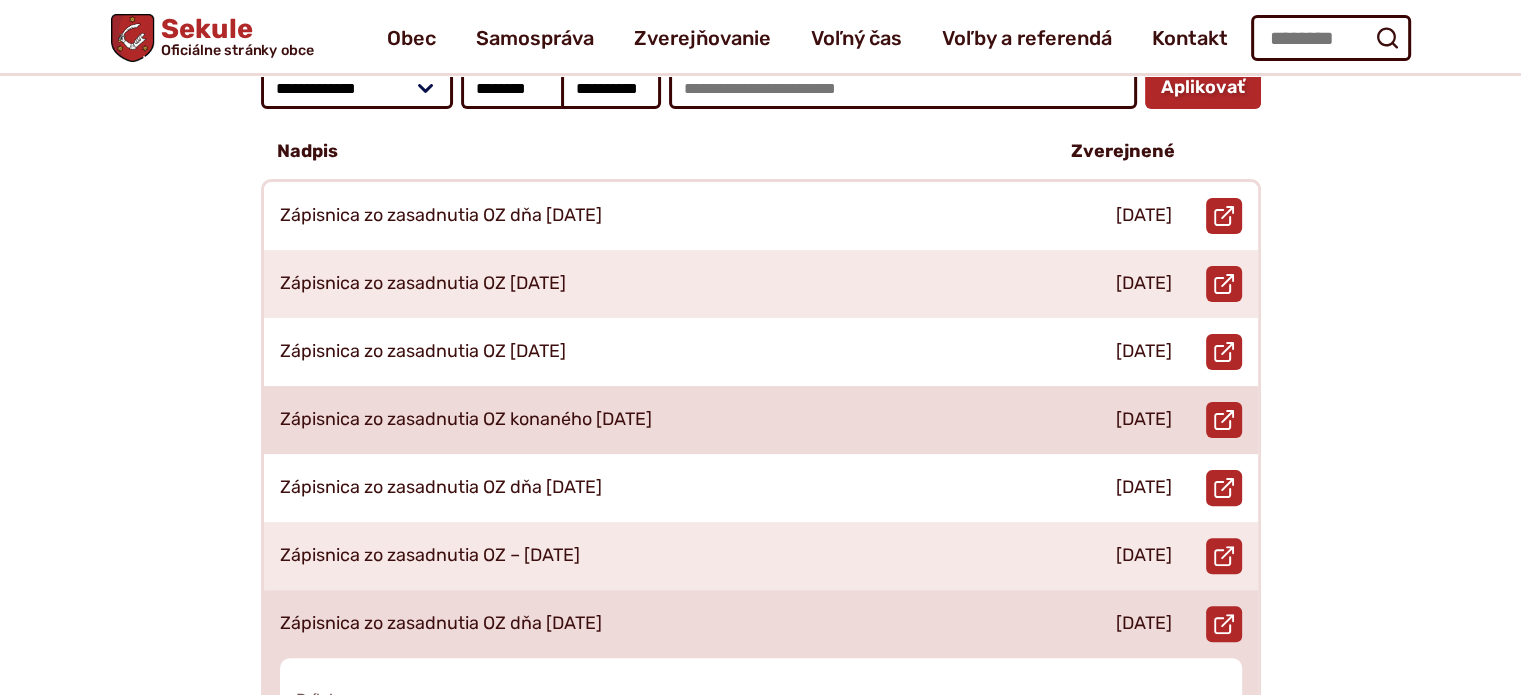 scroll, scrollTop: 400, scrollLeft: 0, axis: vertical 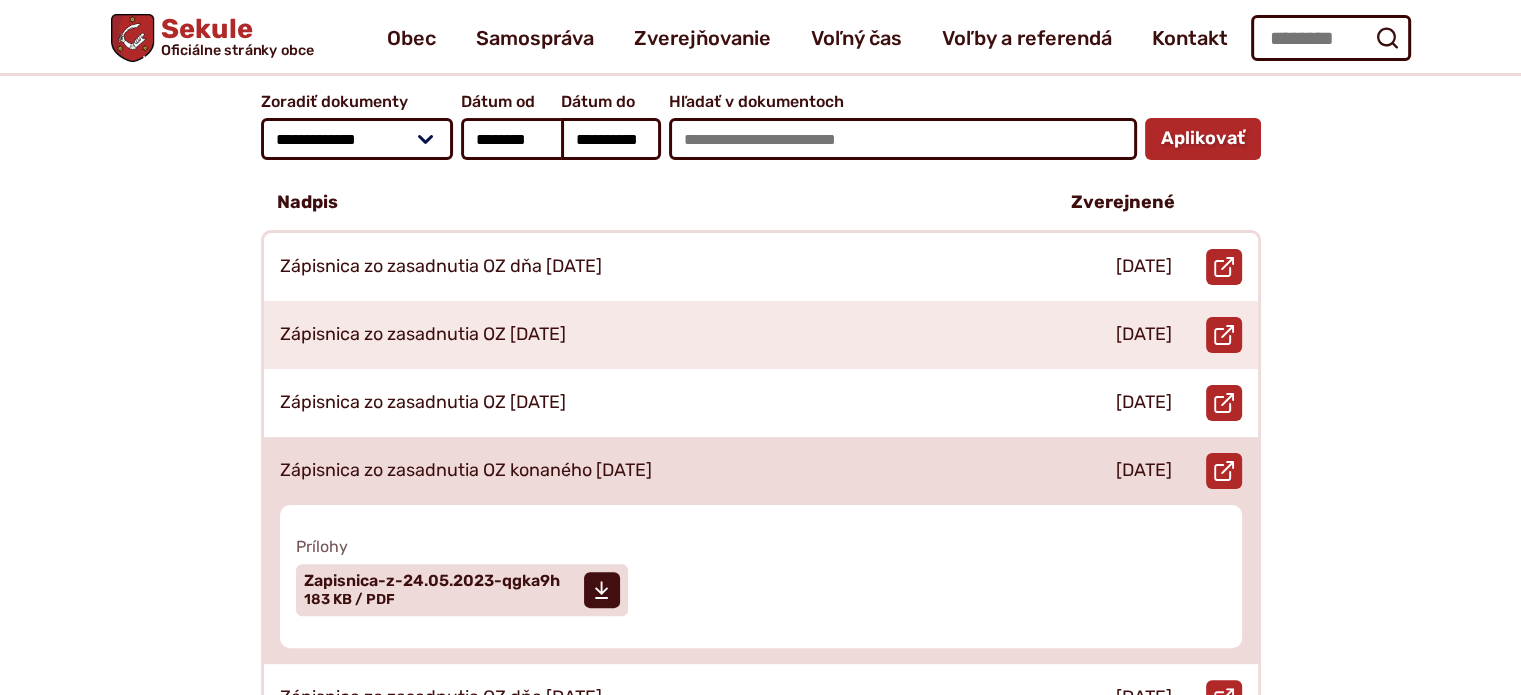 click on "Zápisnica zo zasadnutia OZ konaného [DATE]" at bounding box center [466, 471] 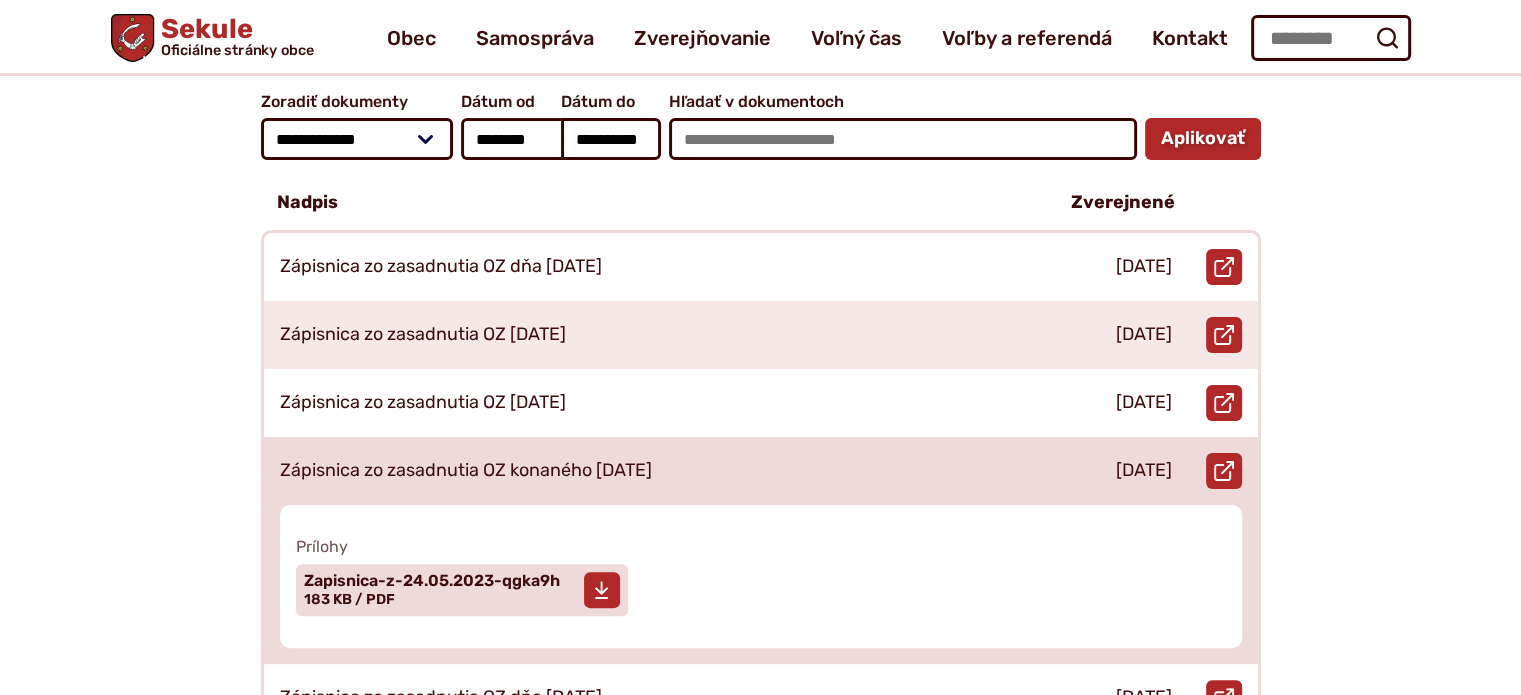 click on "Zapisnica-z-24.05.2023-qgka9h
Veľkosť a typ súboru  183 KB / PDF" at bounding box center (432, 590) 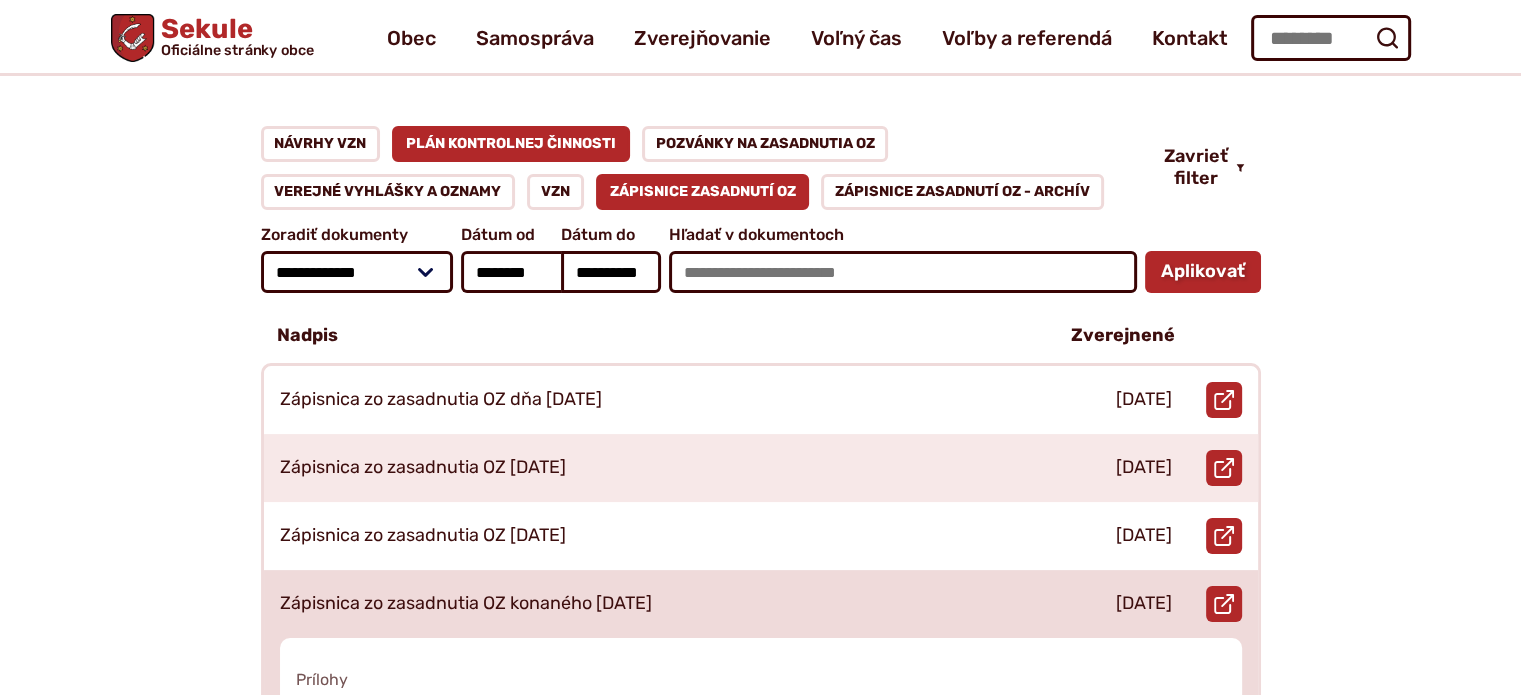 scroll, scrollTop: 0, scrollLeft: 0, axis: both 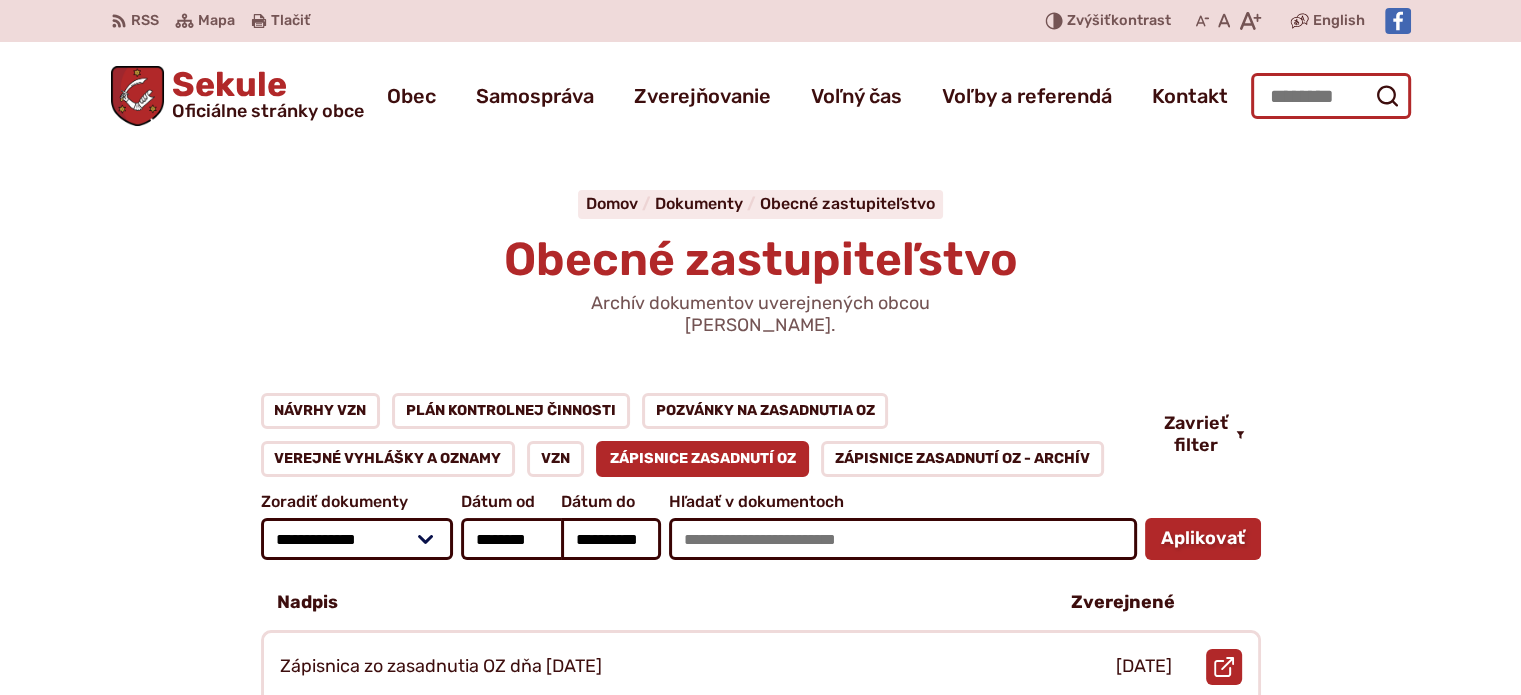 click on "Hľadať:" at bounding box center [1331, 96] 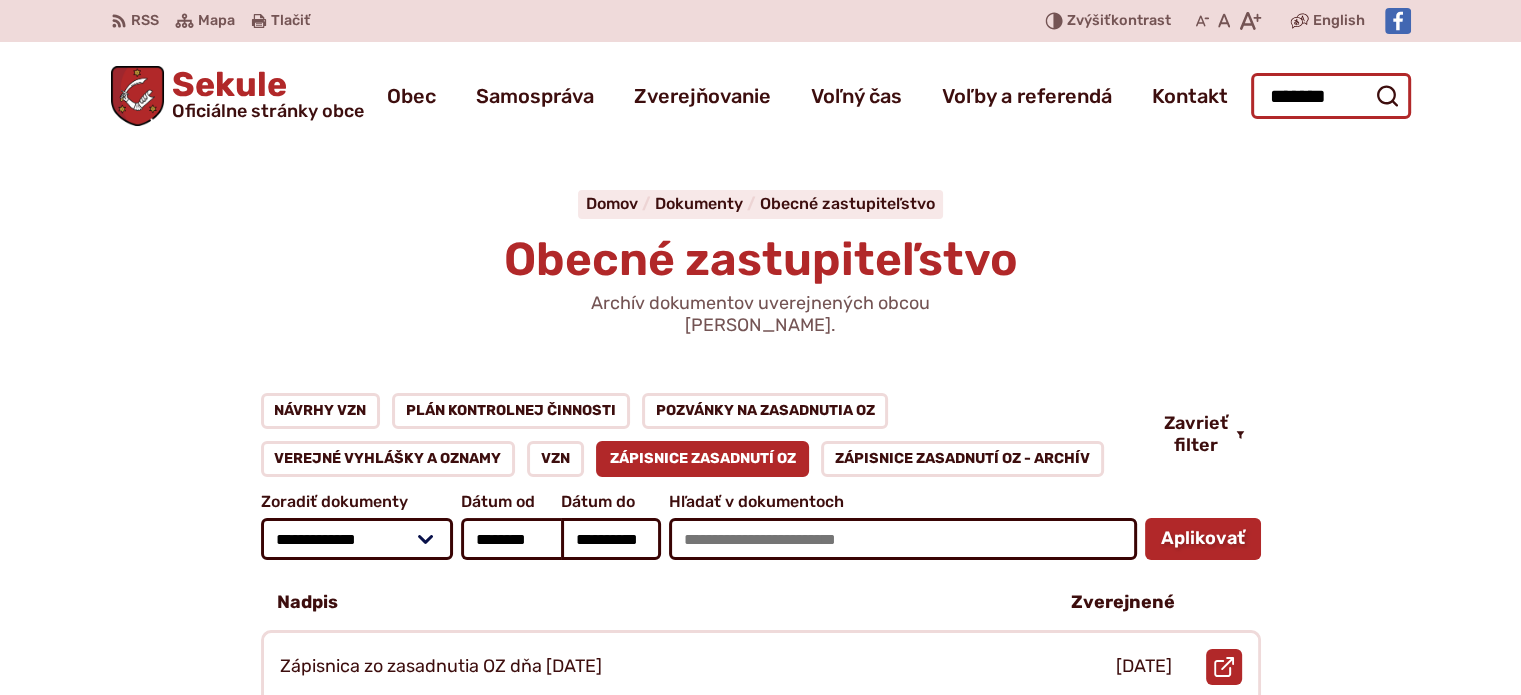 type on "*******" 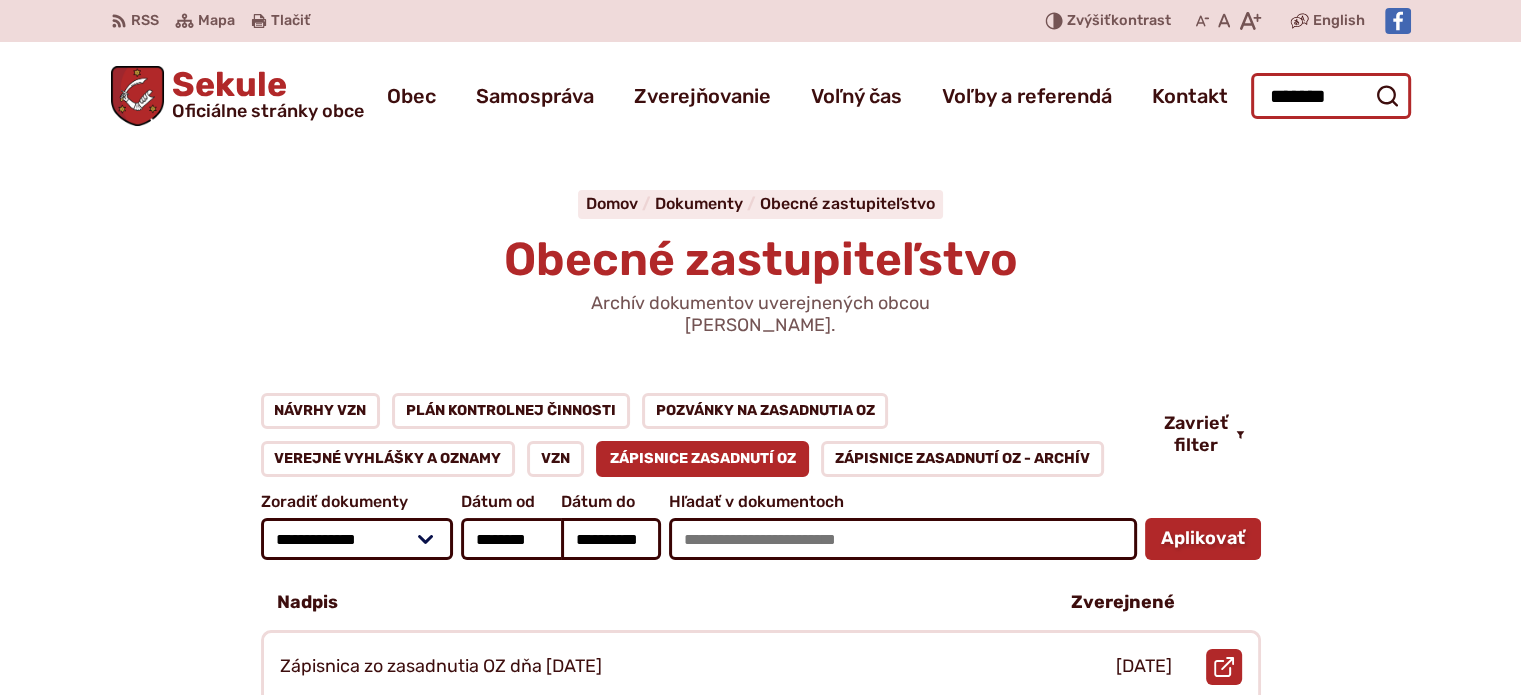 click on "Odoslať vyhľadávací formulár" at bounding box center [1387, 96] 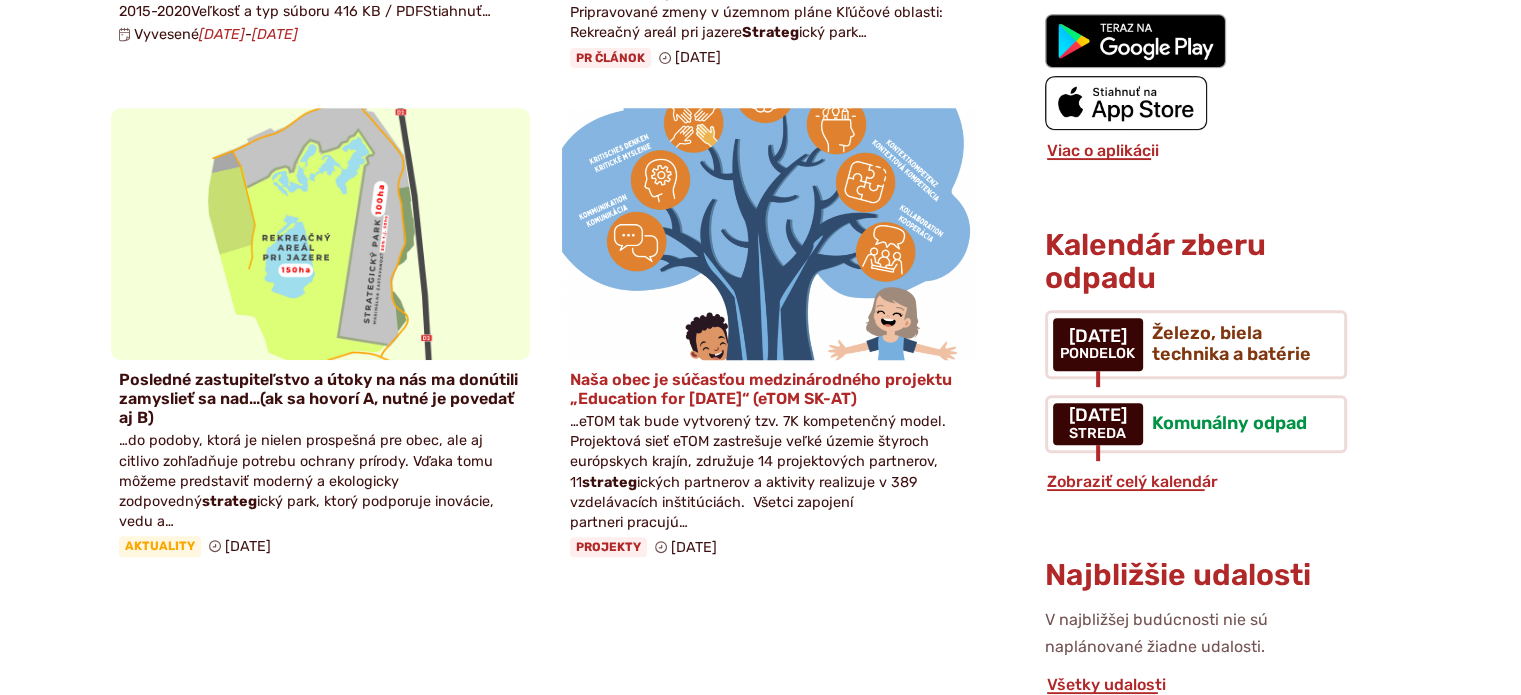 scroll, scrollTop: 900, scrollLeft: 0, axis: vertical 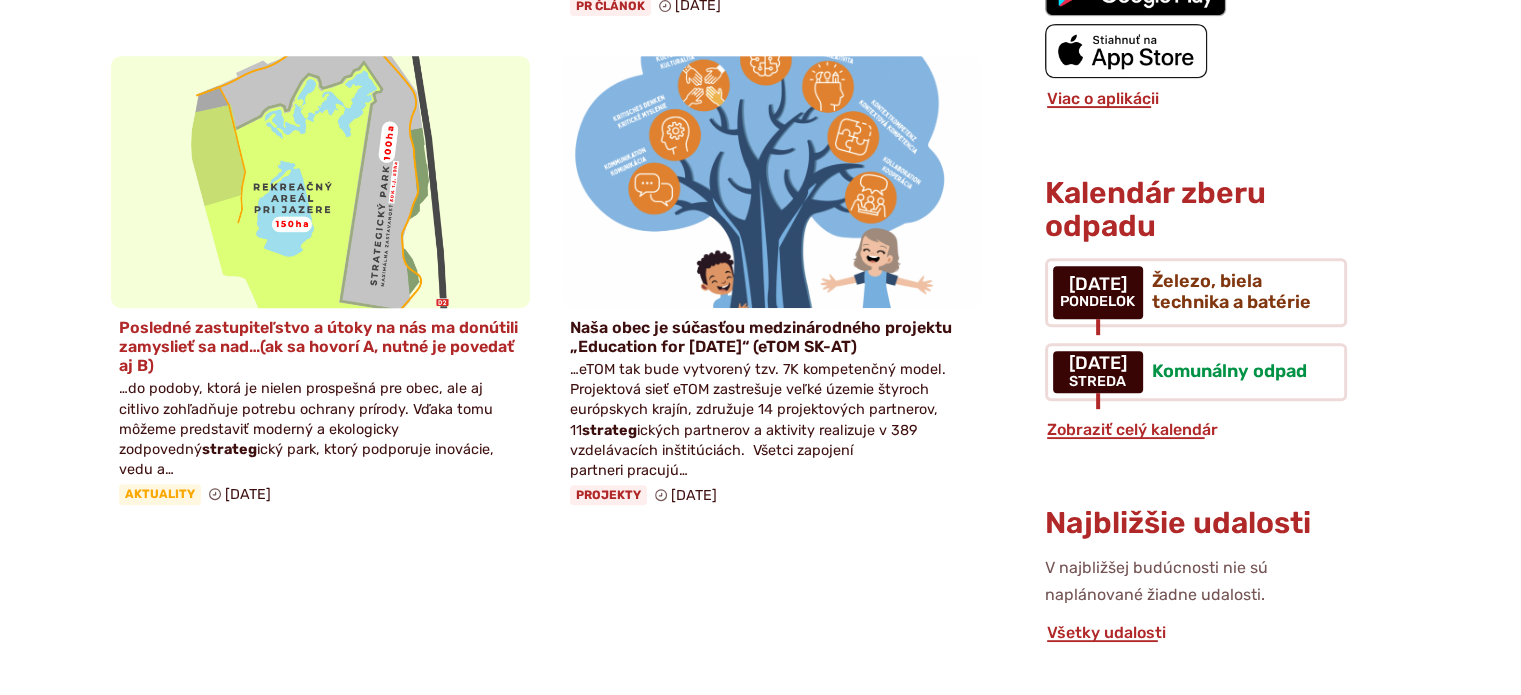 click at bounding box center [320, 182] 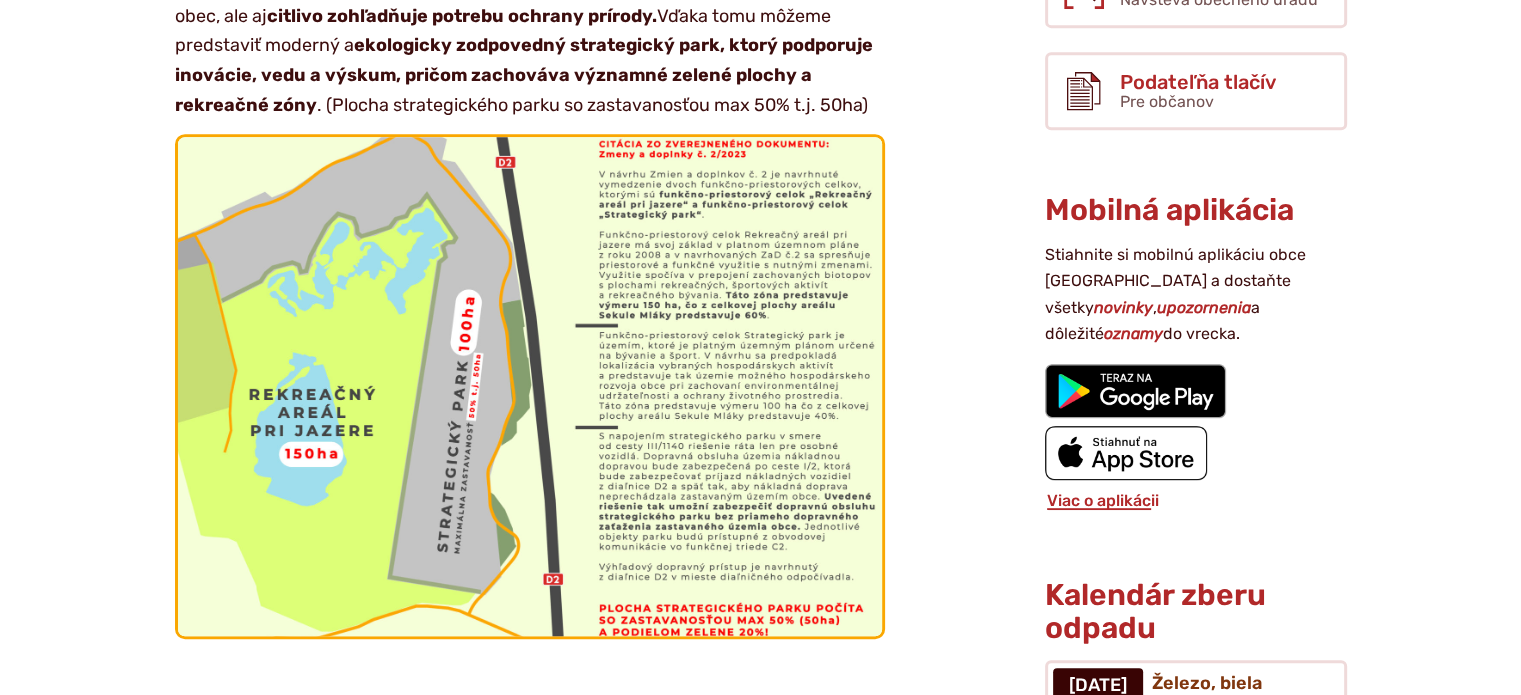 scroll, scrollTop: 1100, scrollLeft: 0, axis: vertical 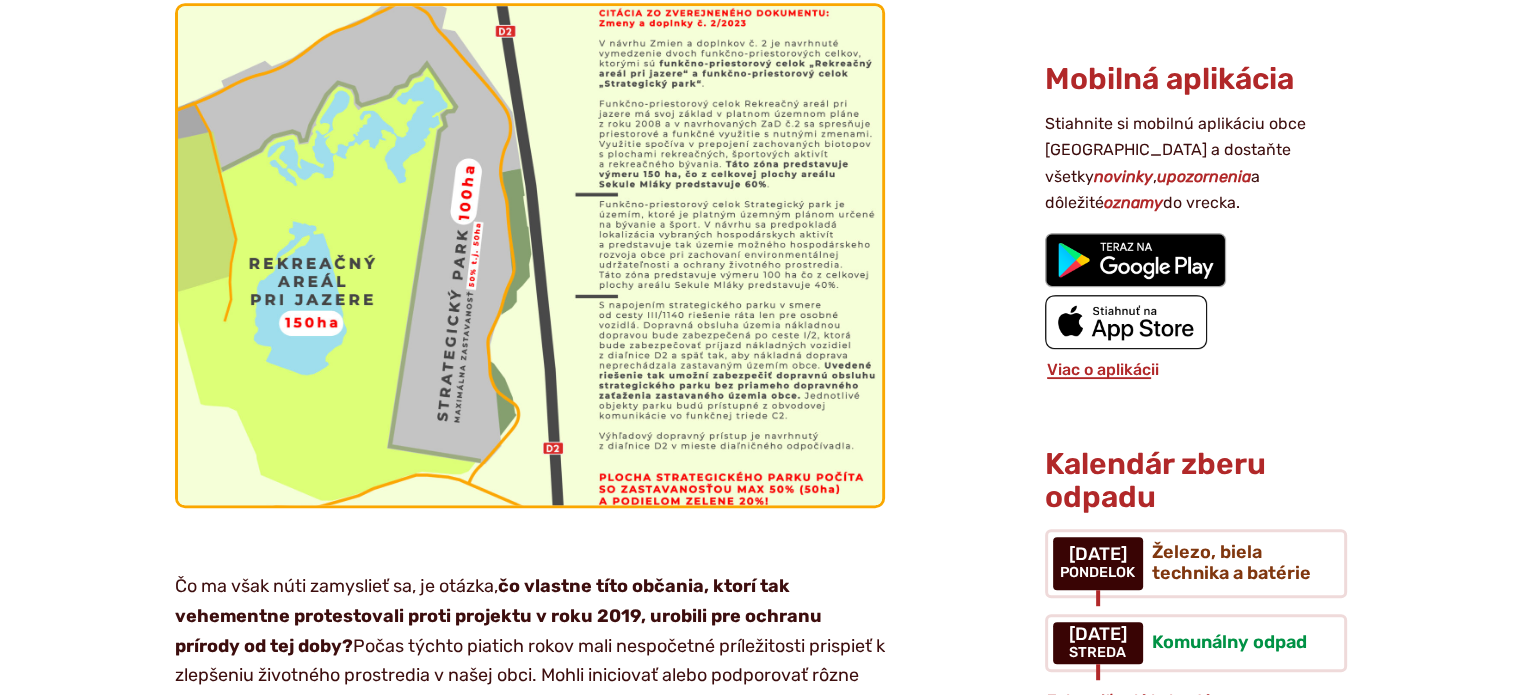 click at bounding box center (529, 255) 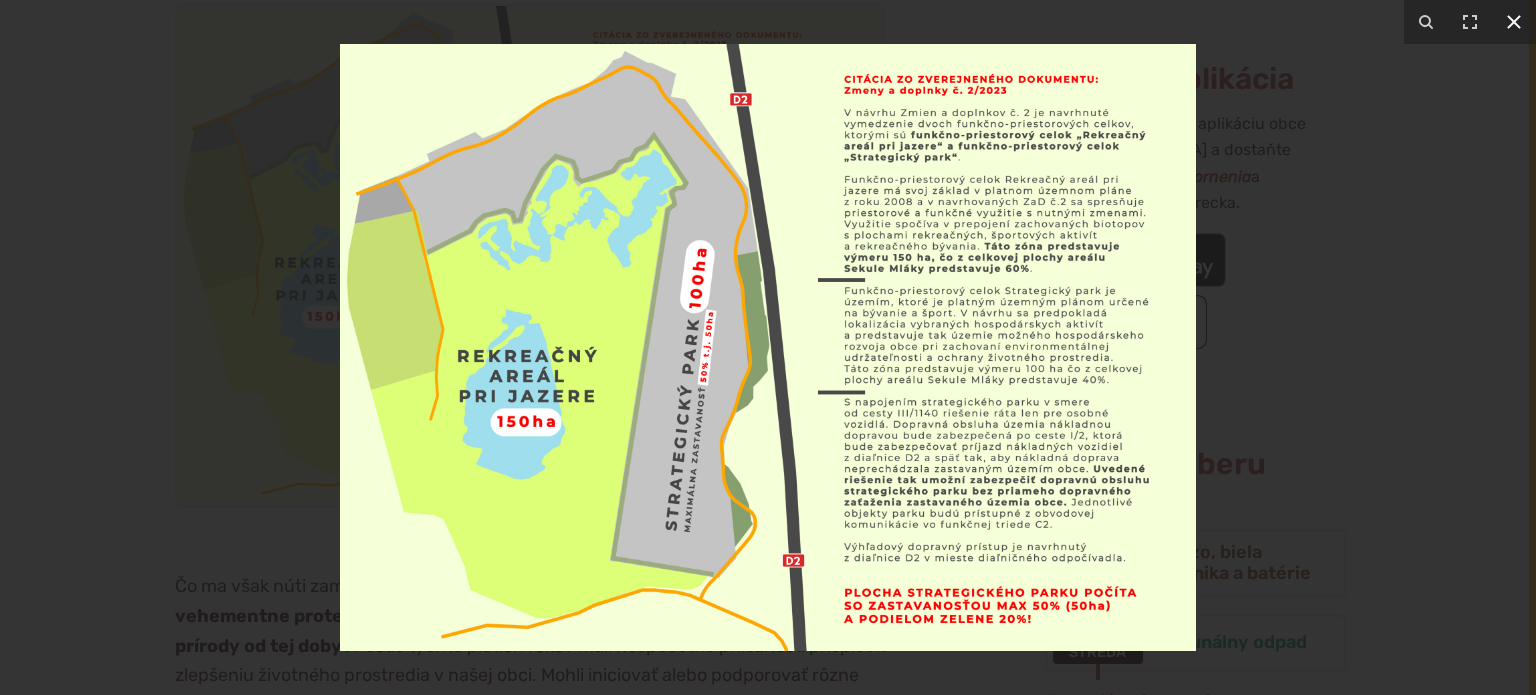 click 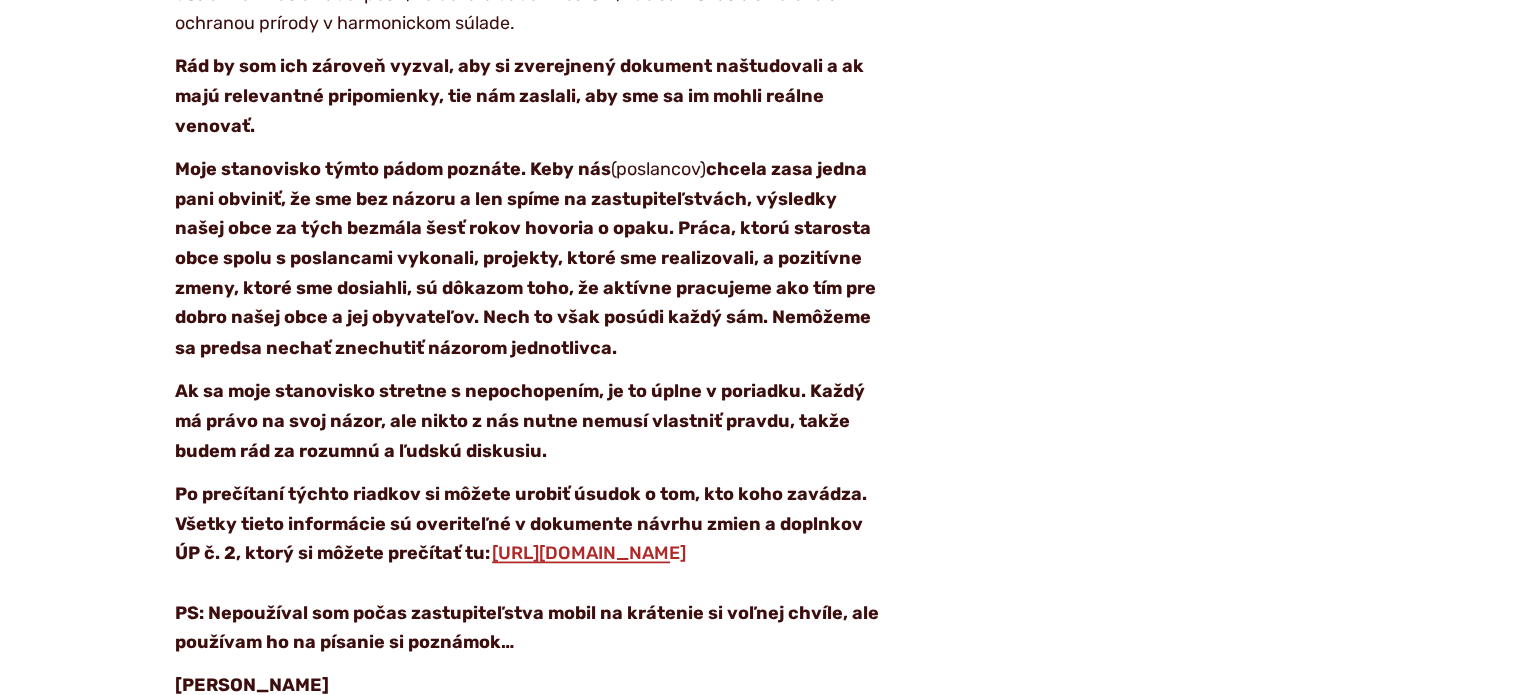 scroll, scrollTop: 3600, scrollLeft: 0, axis: vertical 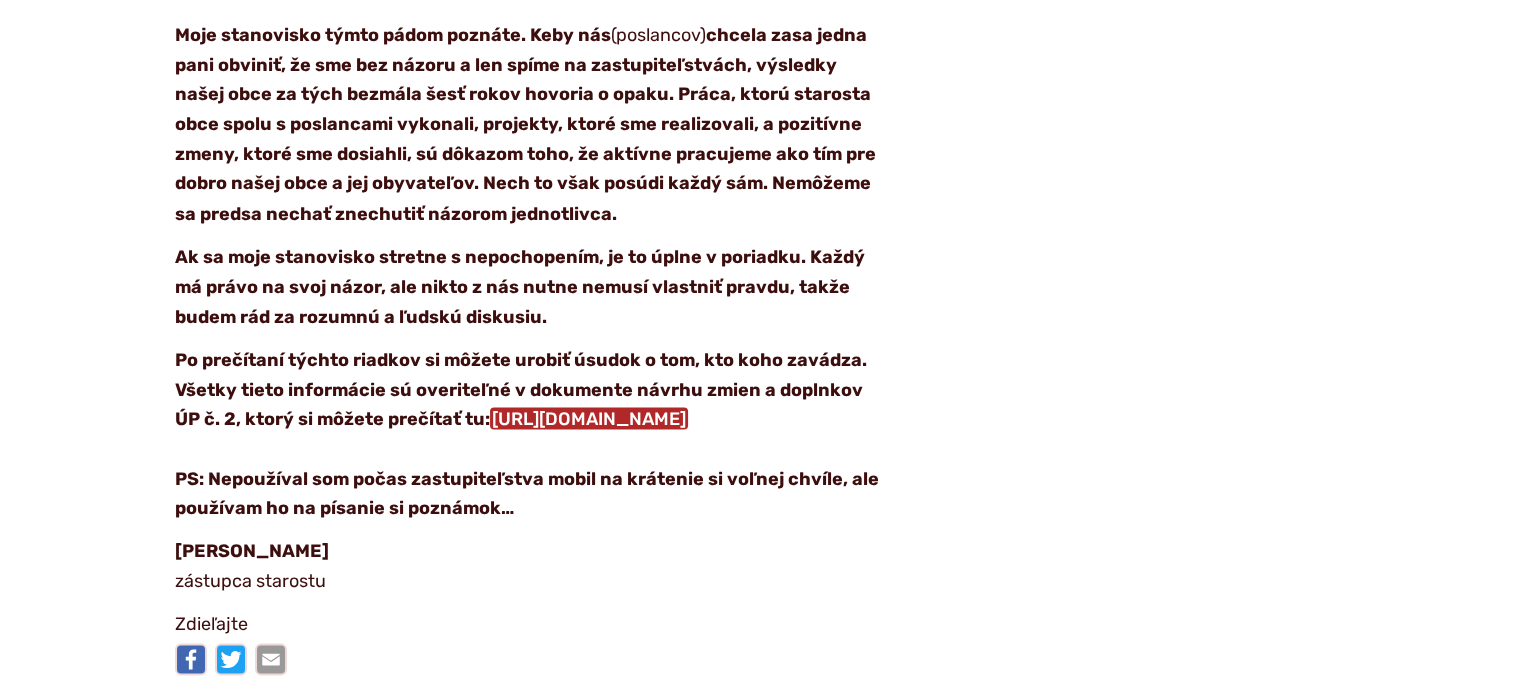click on "[URL][DOMAIN_NAME]" at bounding box center [589, 418] 